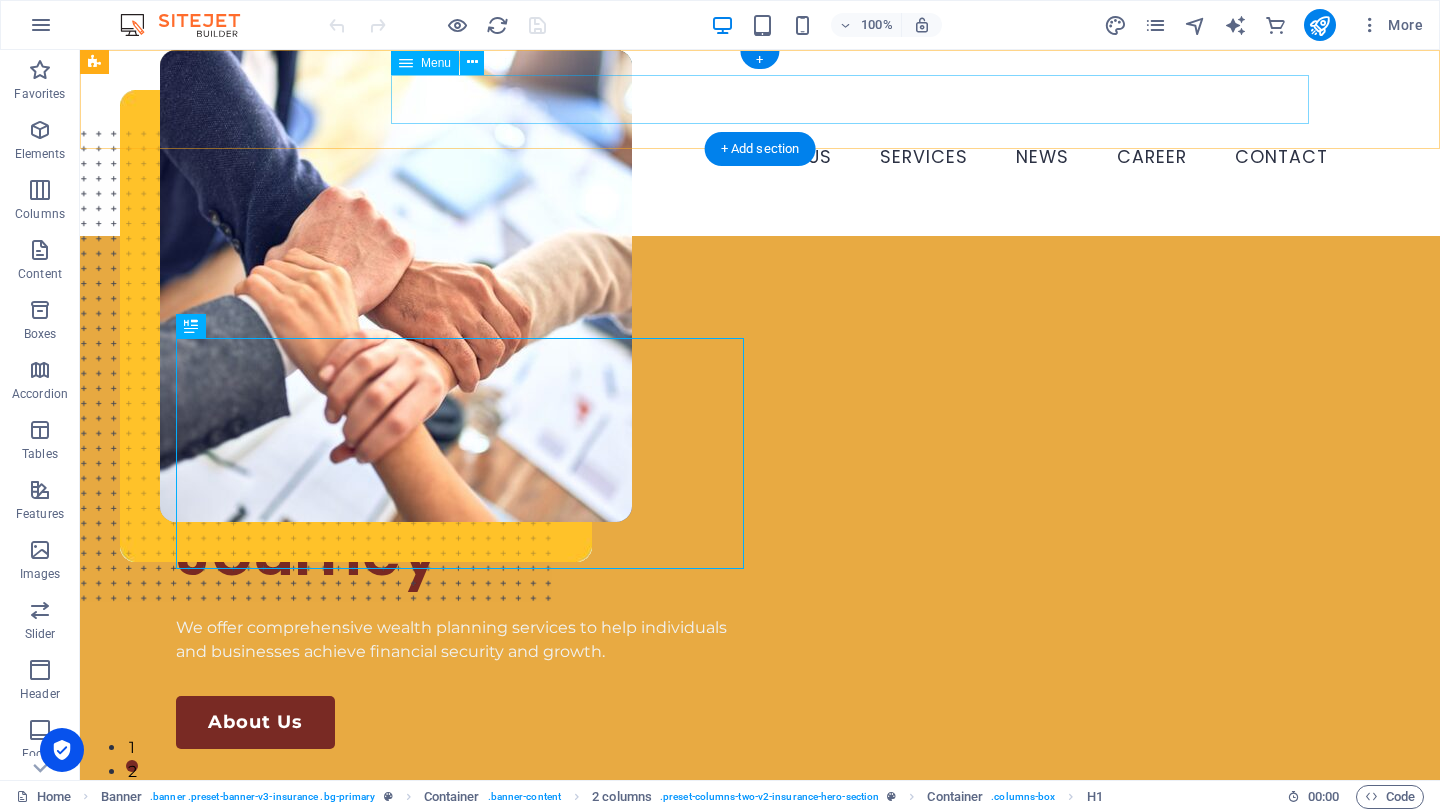 scroll, scrollTop: 0, scrollLeft: 0, axis: both 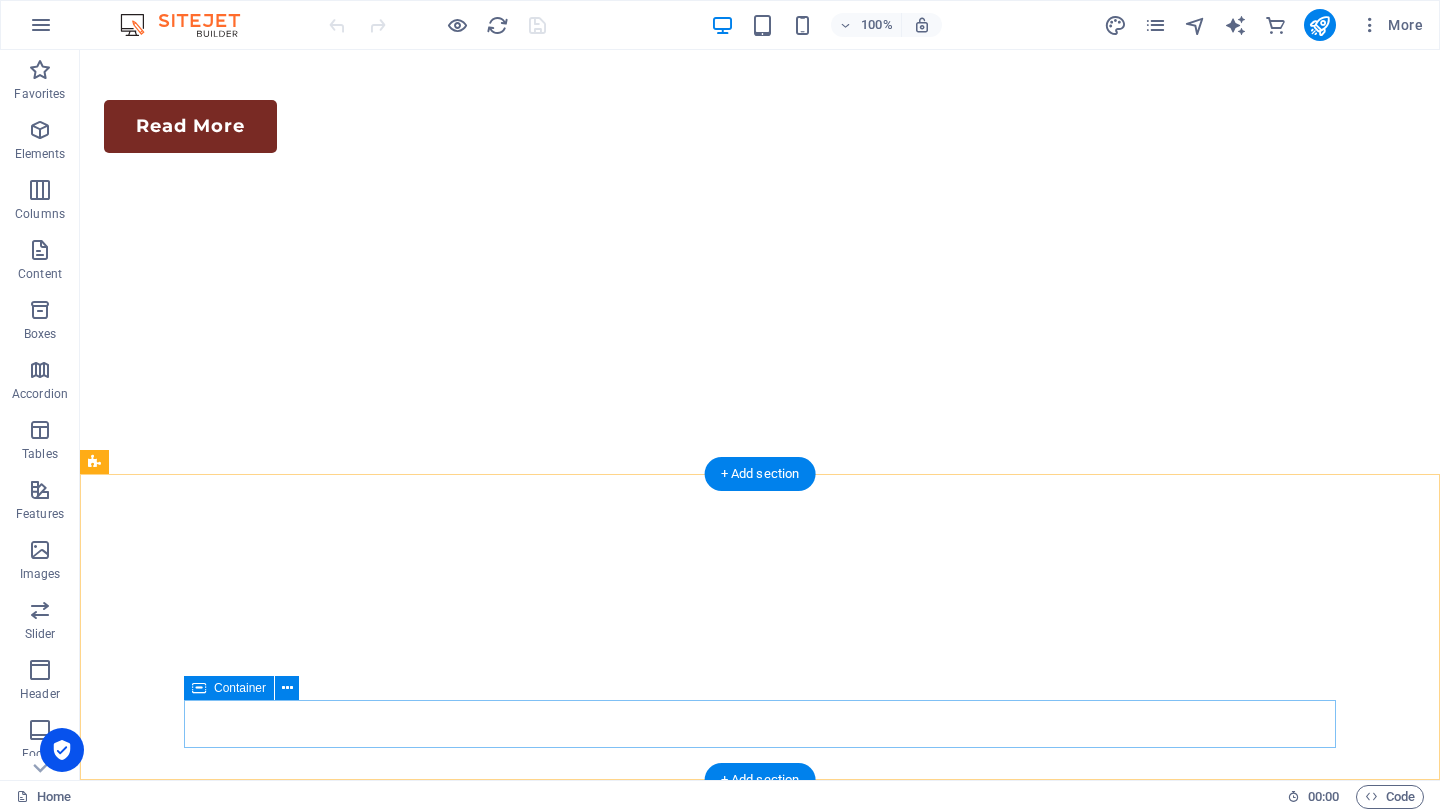 click on "Privacy Policy         Disclaimer  2025  MWMC Wealth Planners . All rights reserved" at bounding box center (760, 5444) 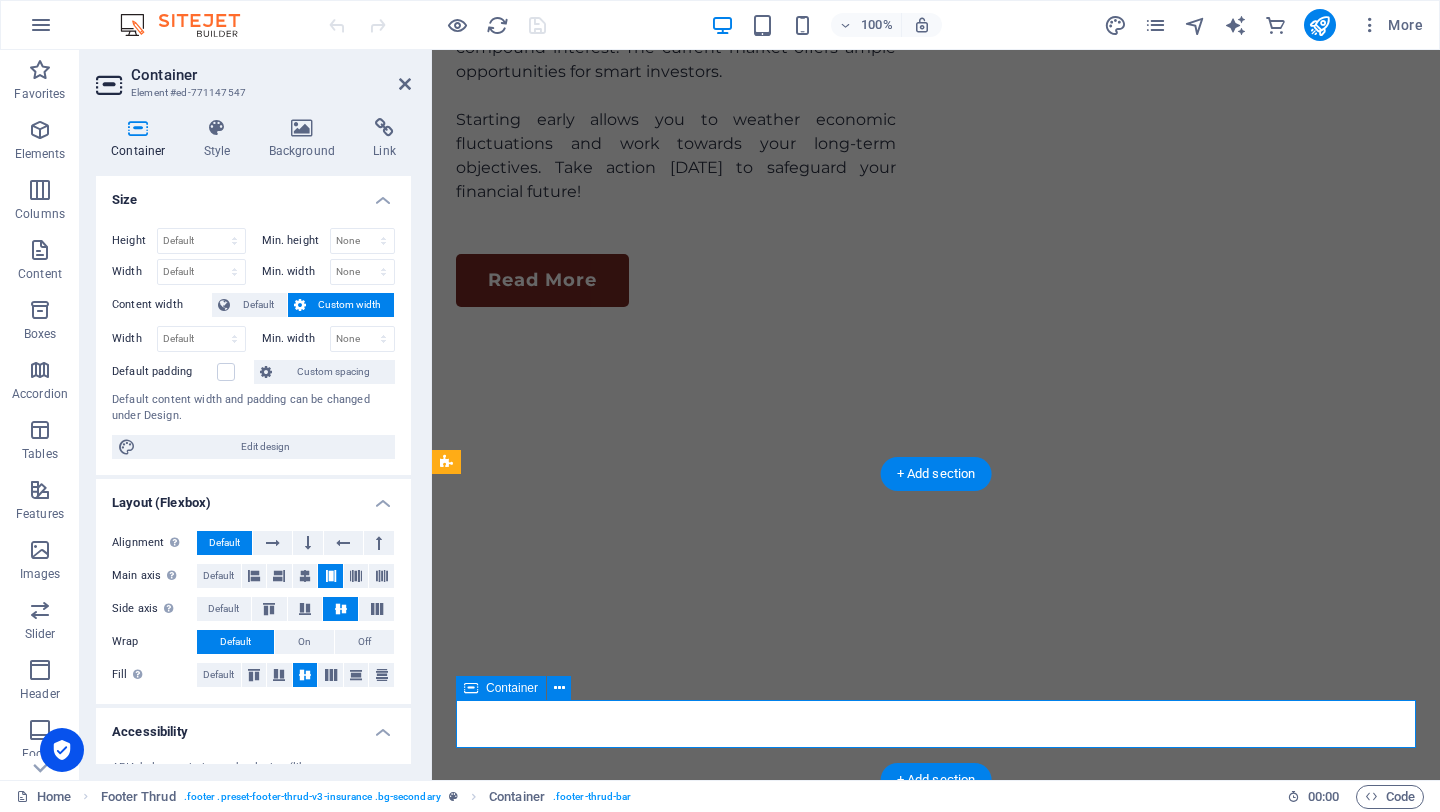scroll, scrollTop: 6185, scrollLeft: 0, axis: vertical 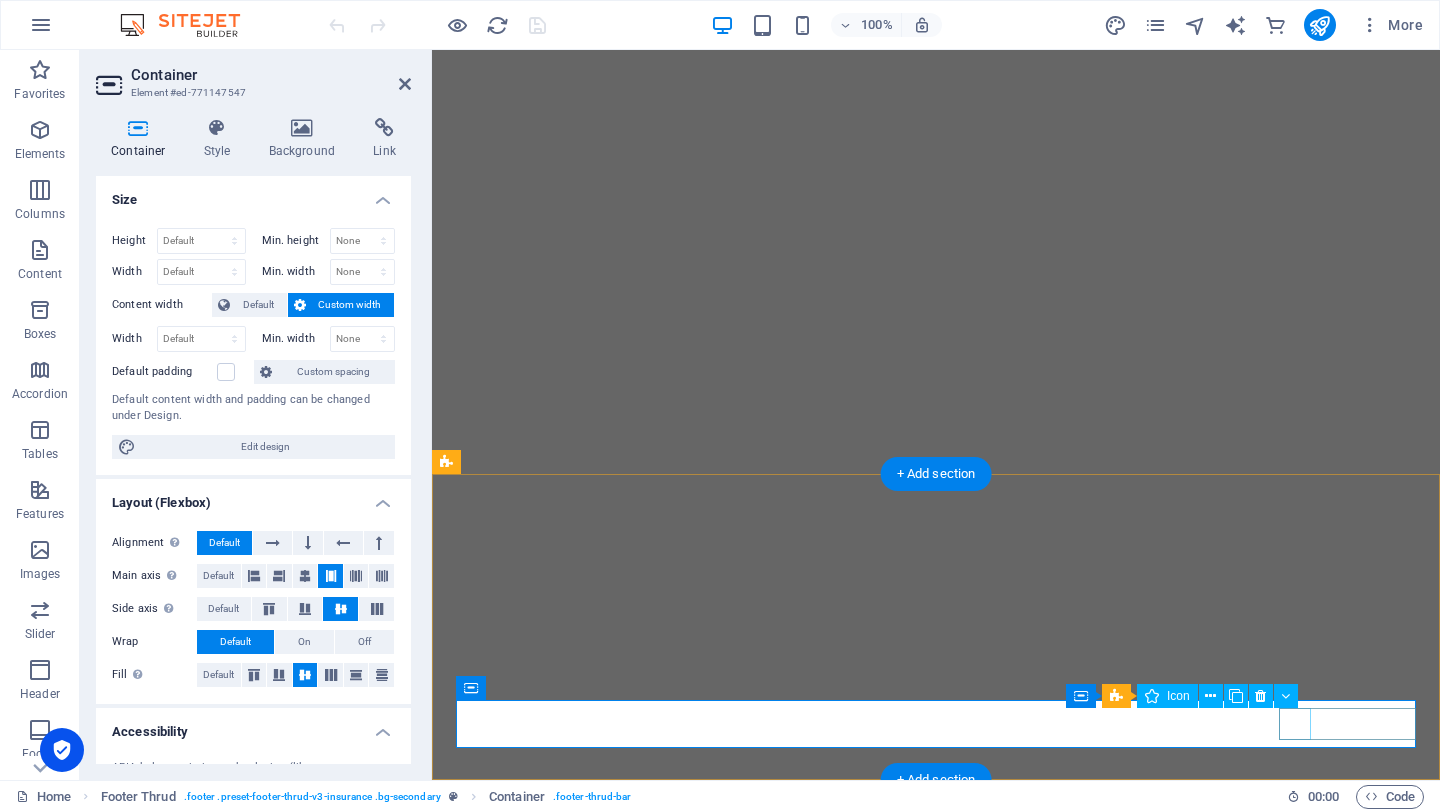 click at bounding box center [929, 5452] 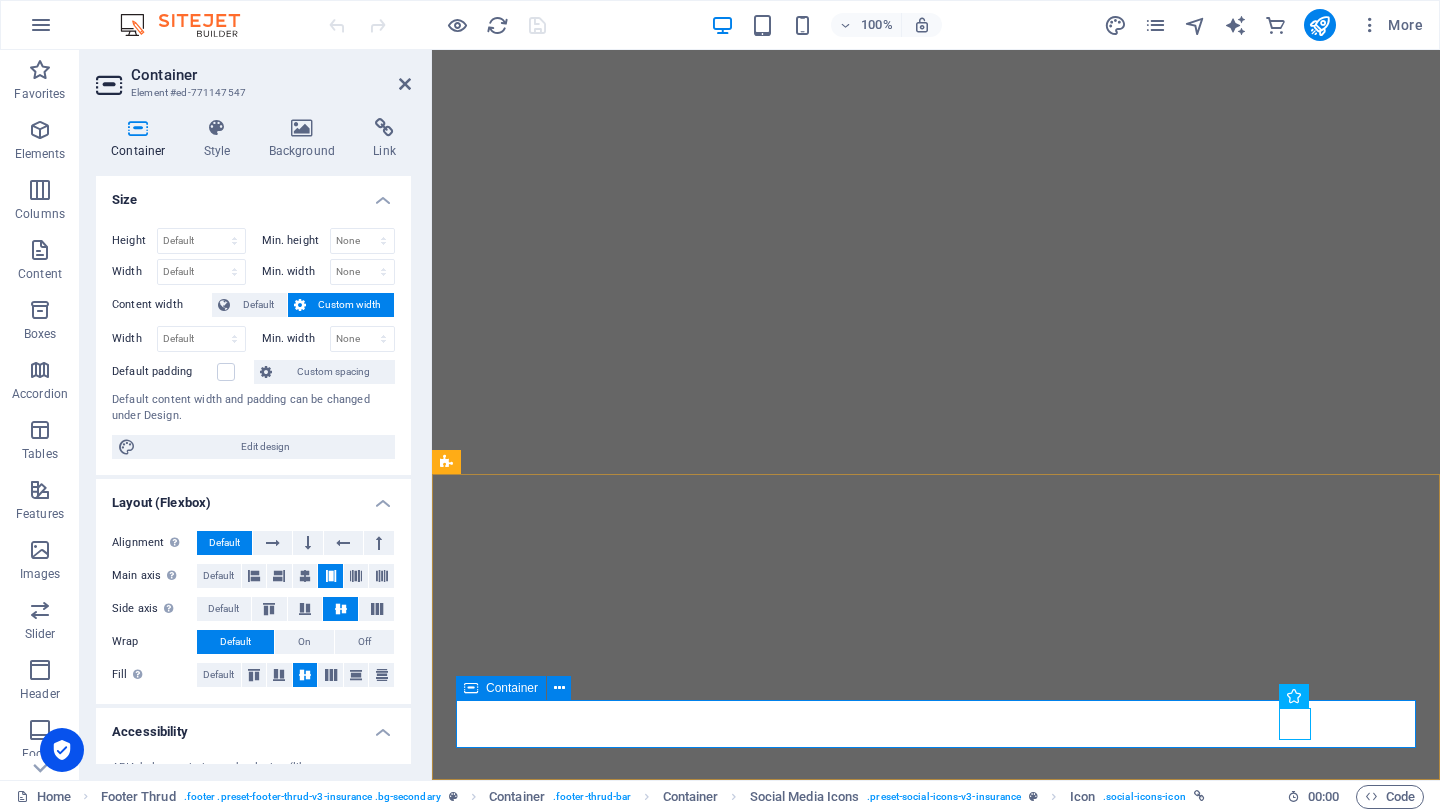 click on "Privacy Policy         Disclaimer  2025  MWMC Wealth Planners . All rights reserved" at bounding box center [936, 5470] 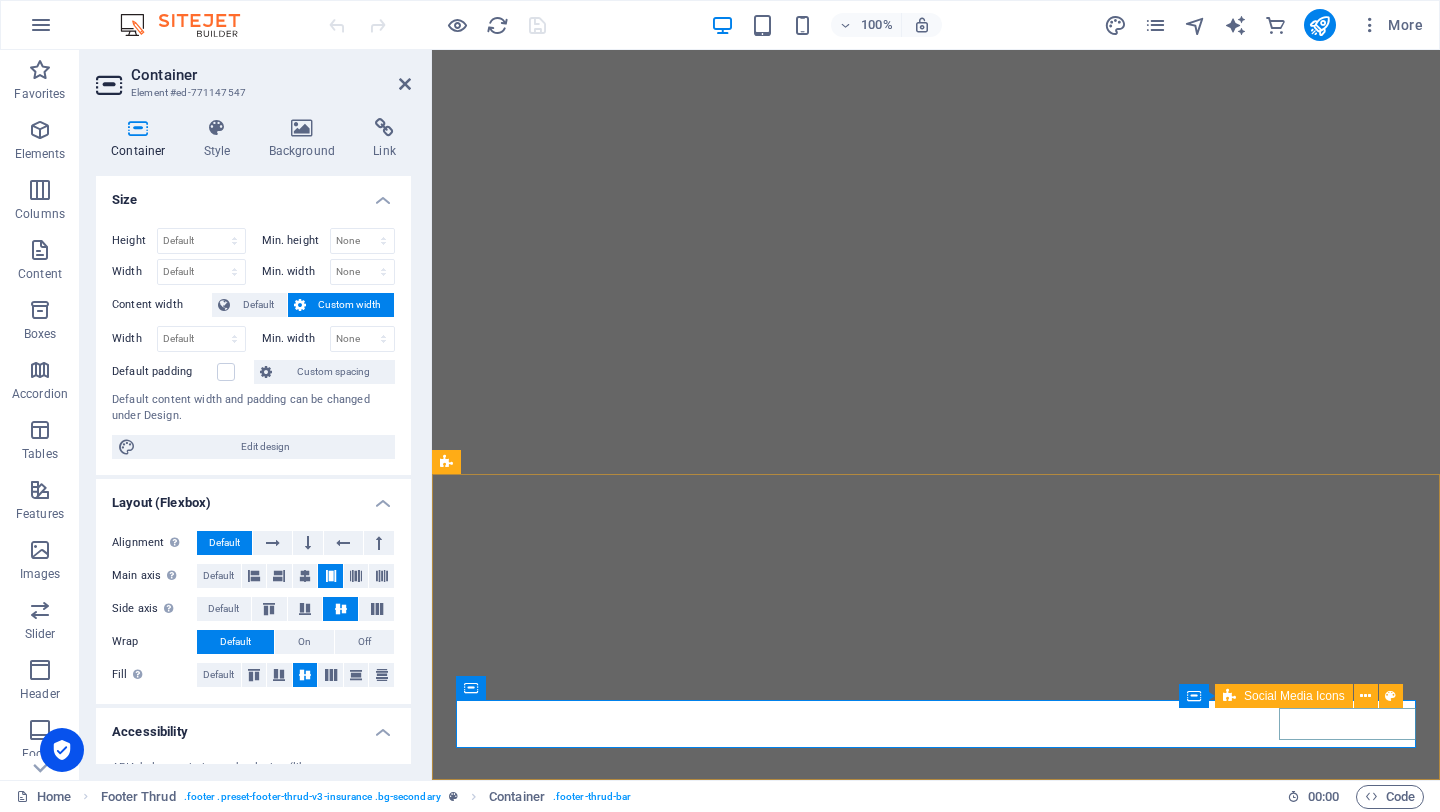 click at bounding box center (936, 5494) 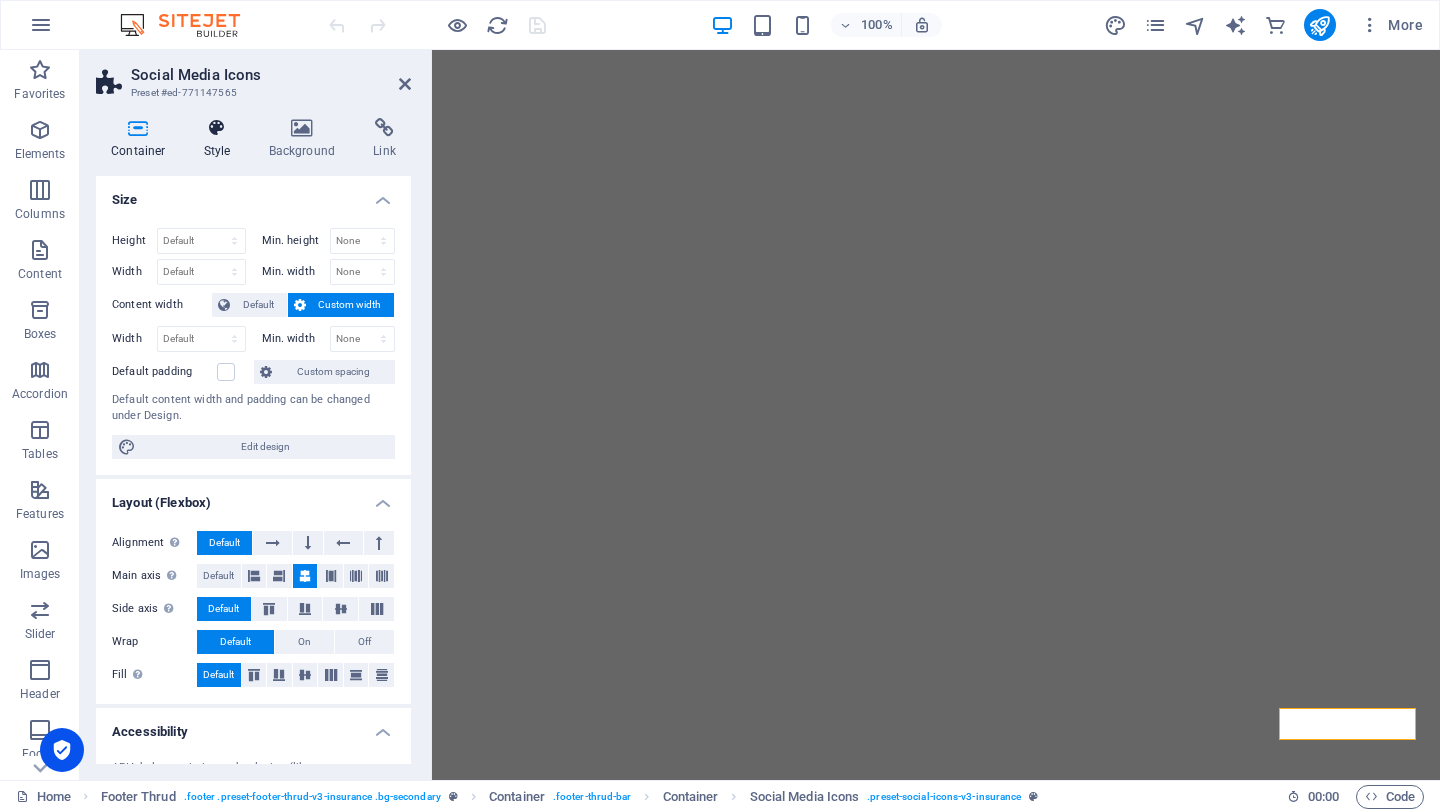 click at bounding box center [217, 128] 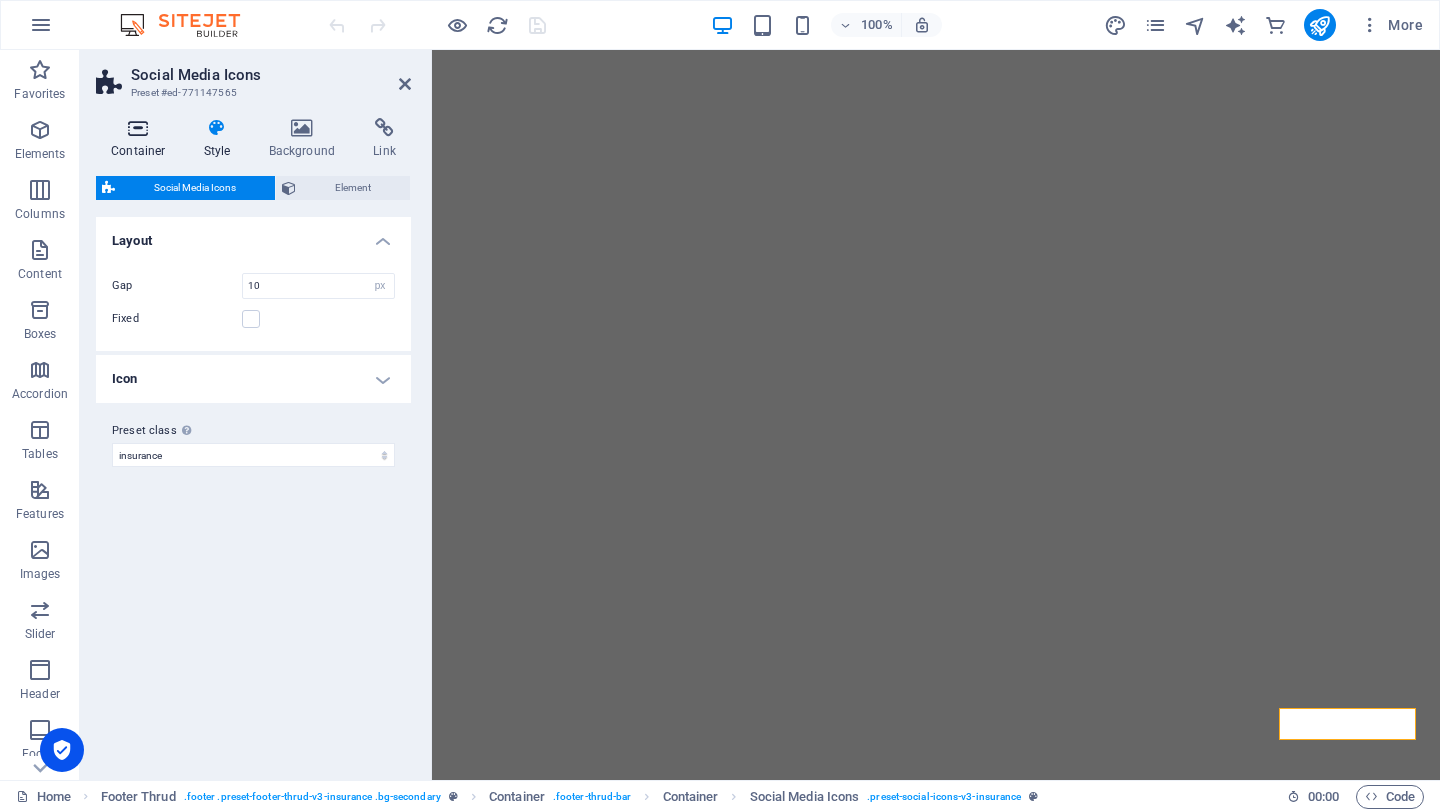 click at bounding box center [138, 128] 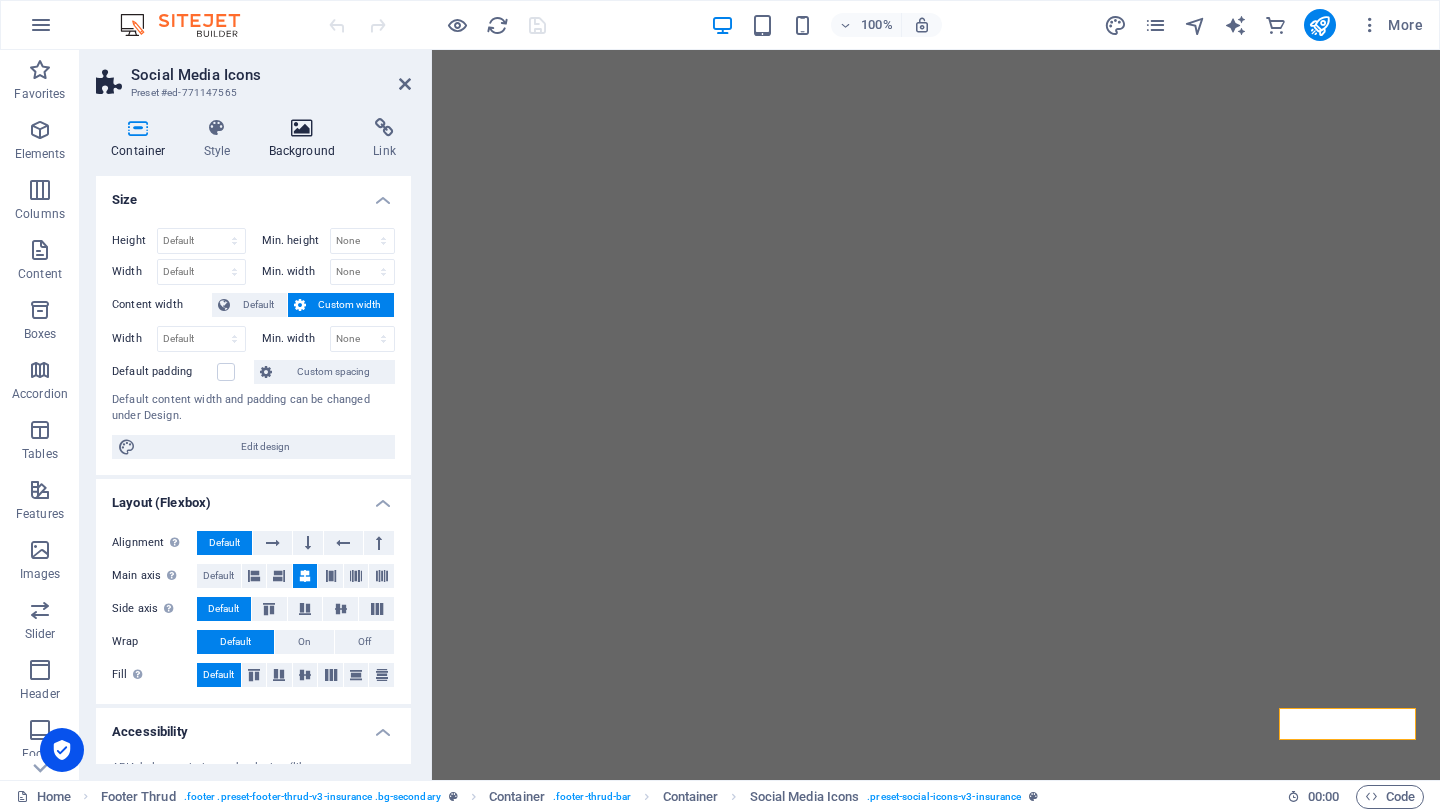 click at bounding box center [302, 128] 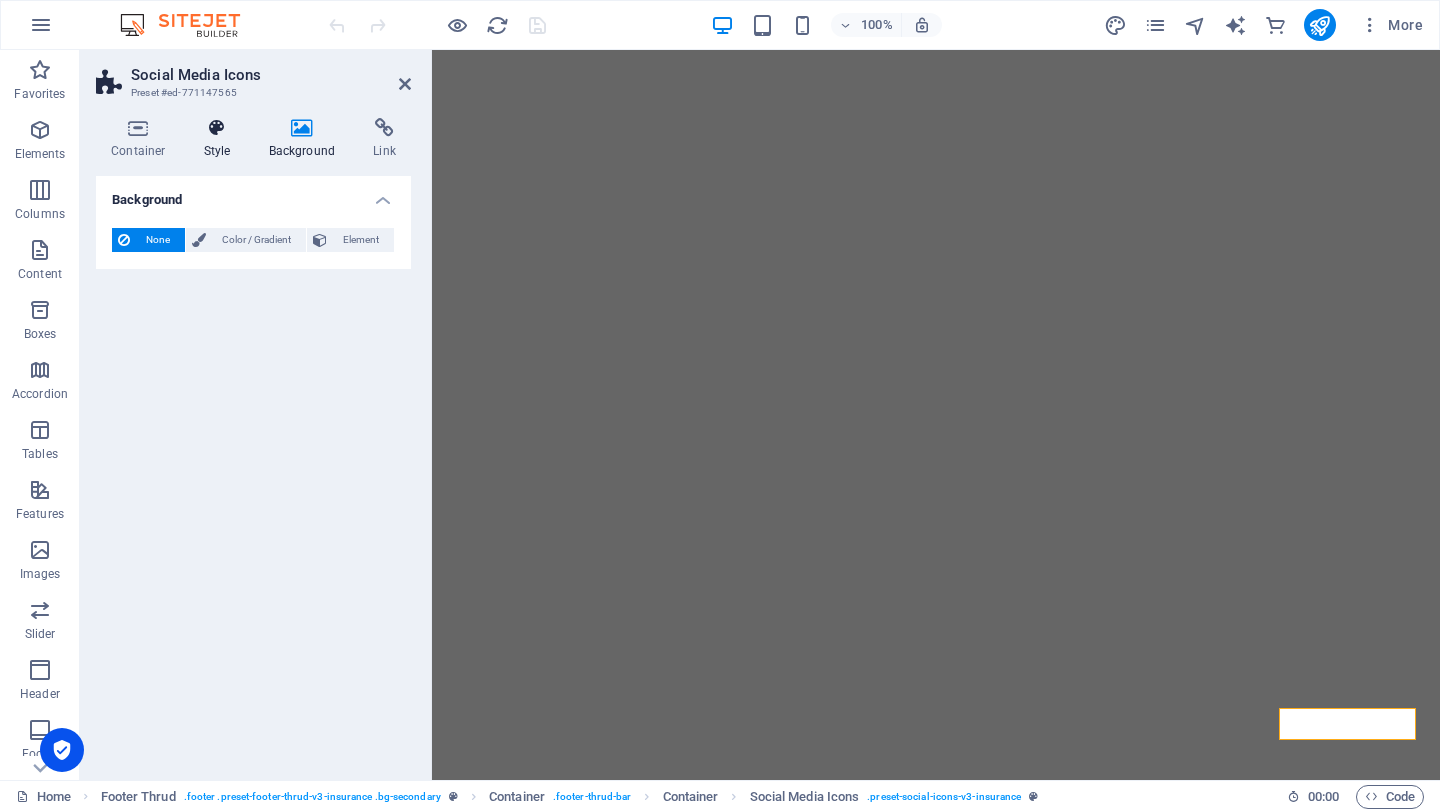 click at bounding box center (217, 128) 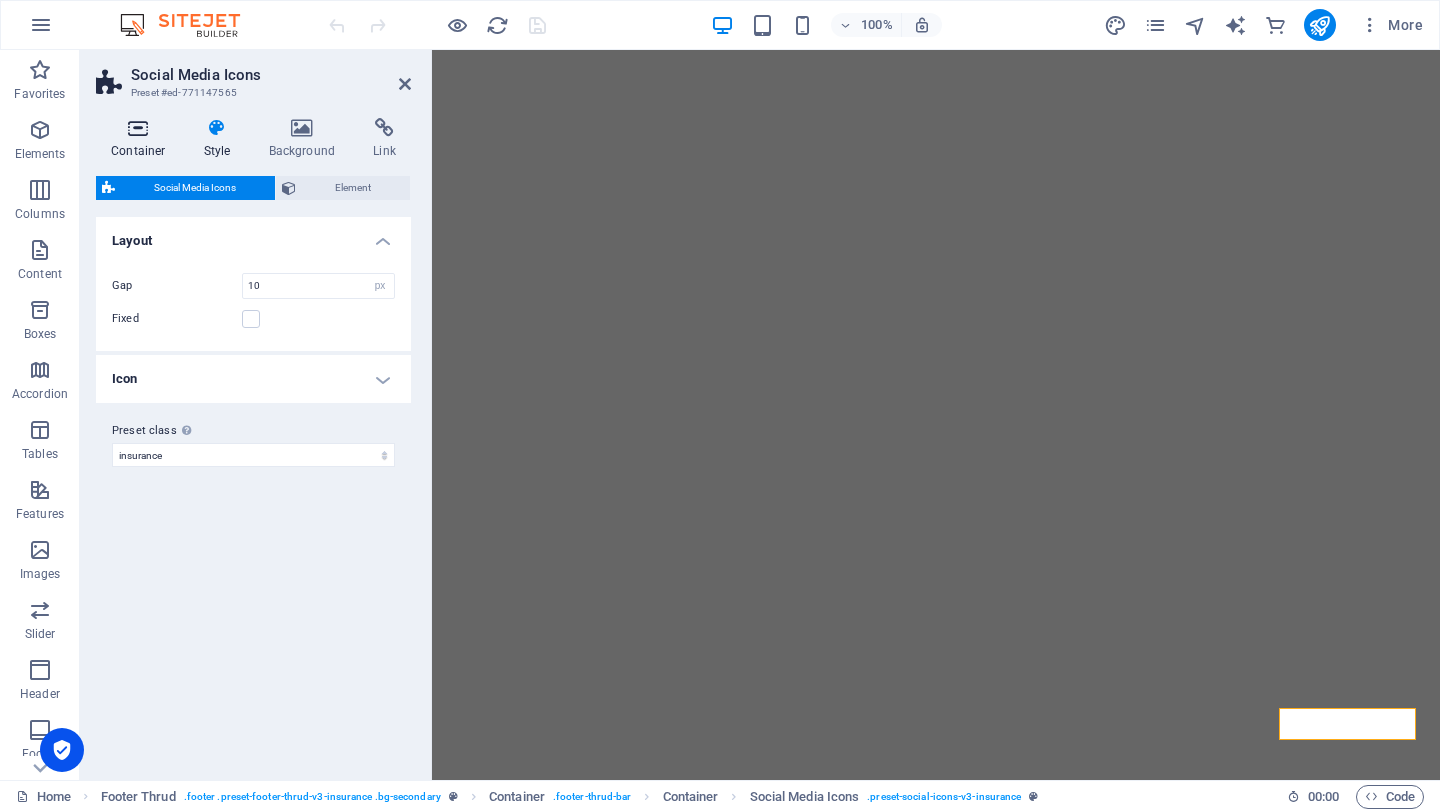 click at bounding box center [138, 128] 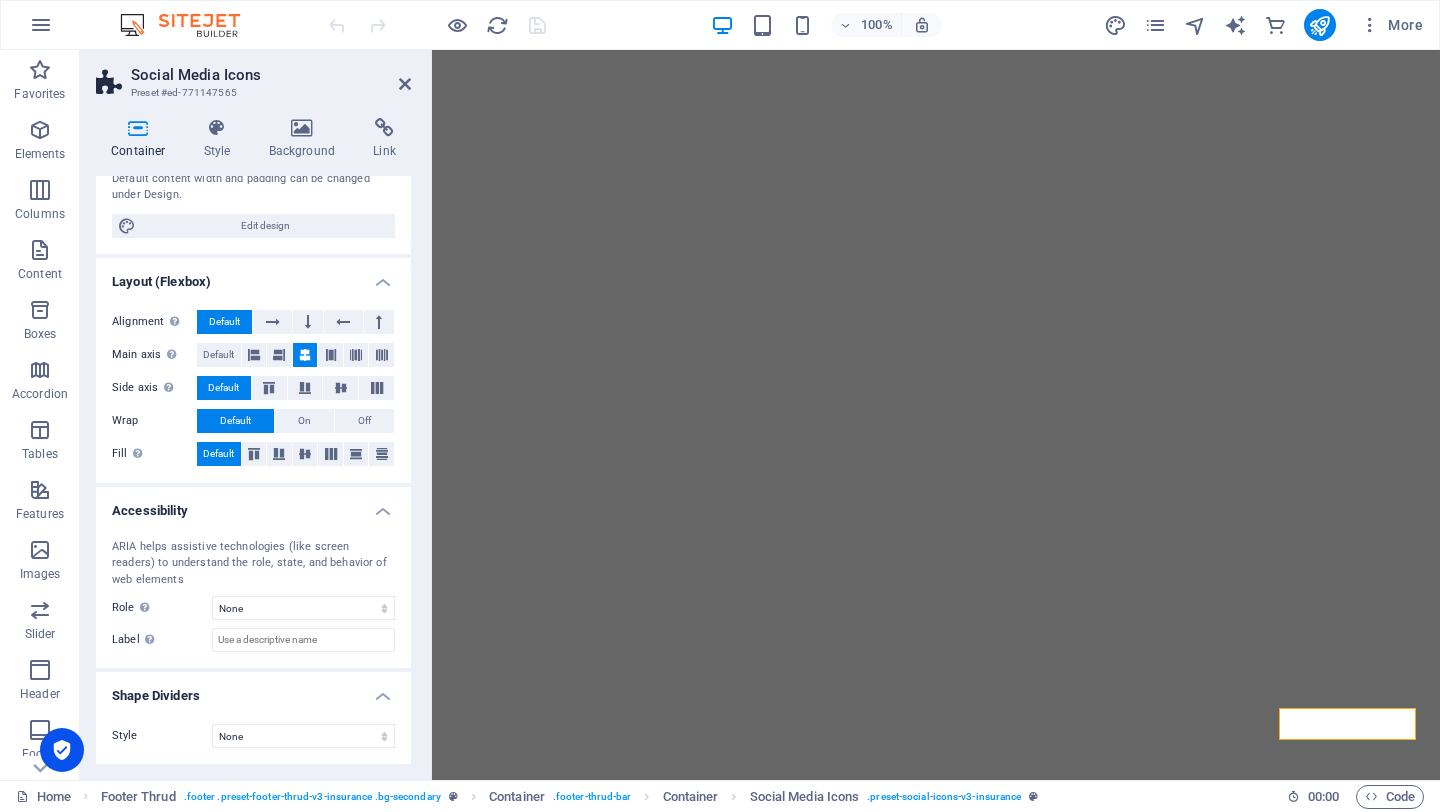 scroll, scrollTop: 0, scrollLeft: 0, axis: both 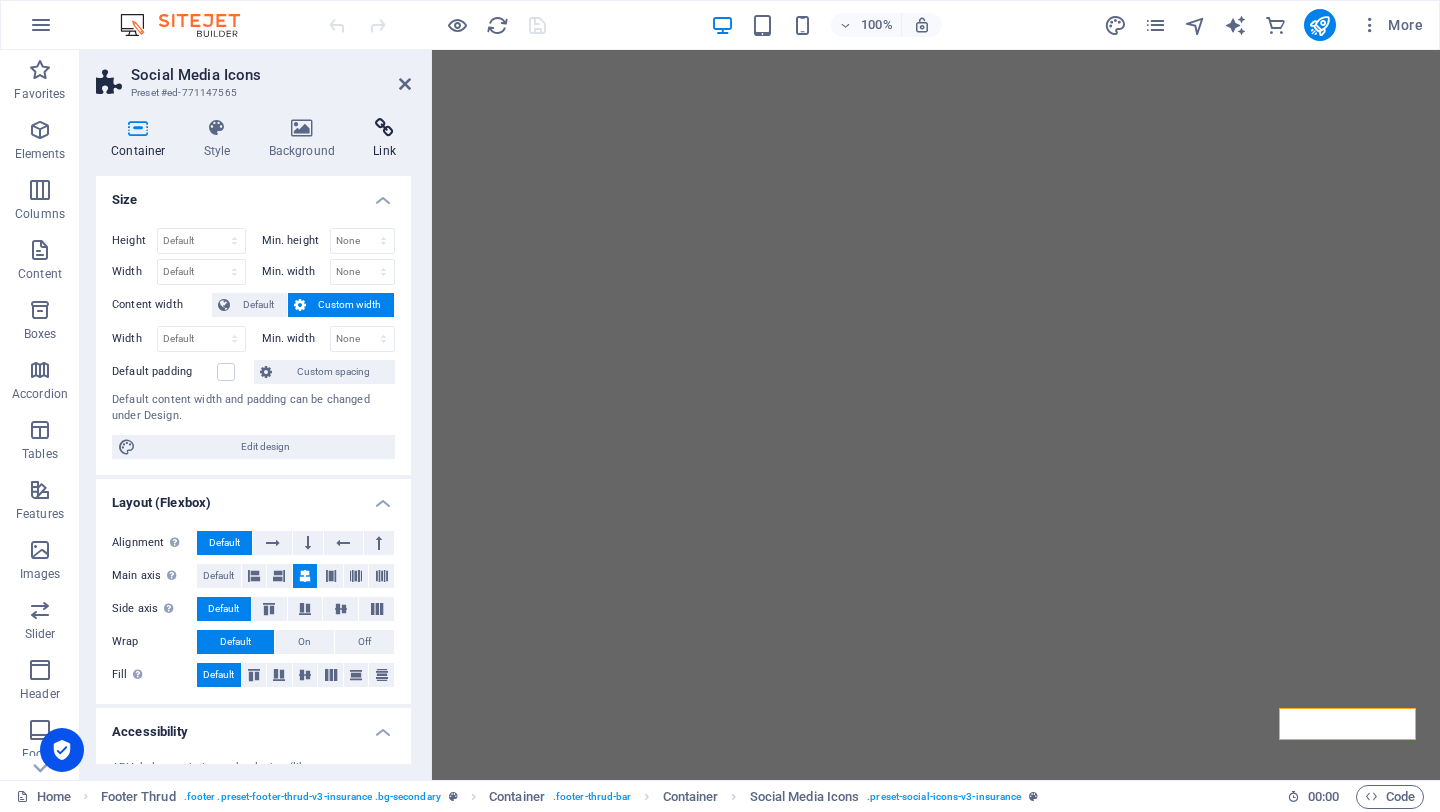 click at bounding box center (384, 128) 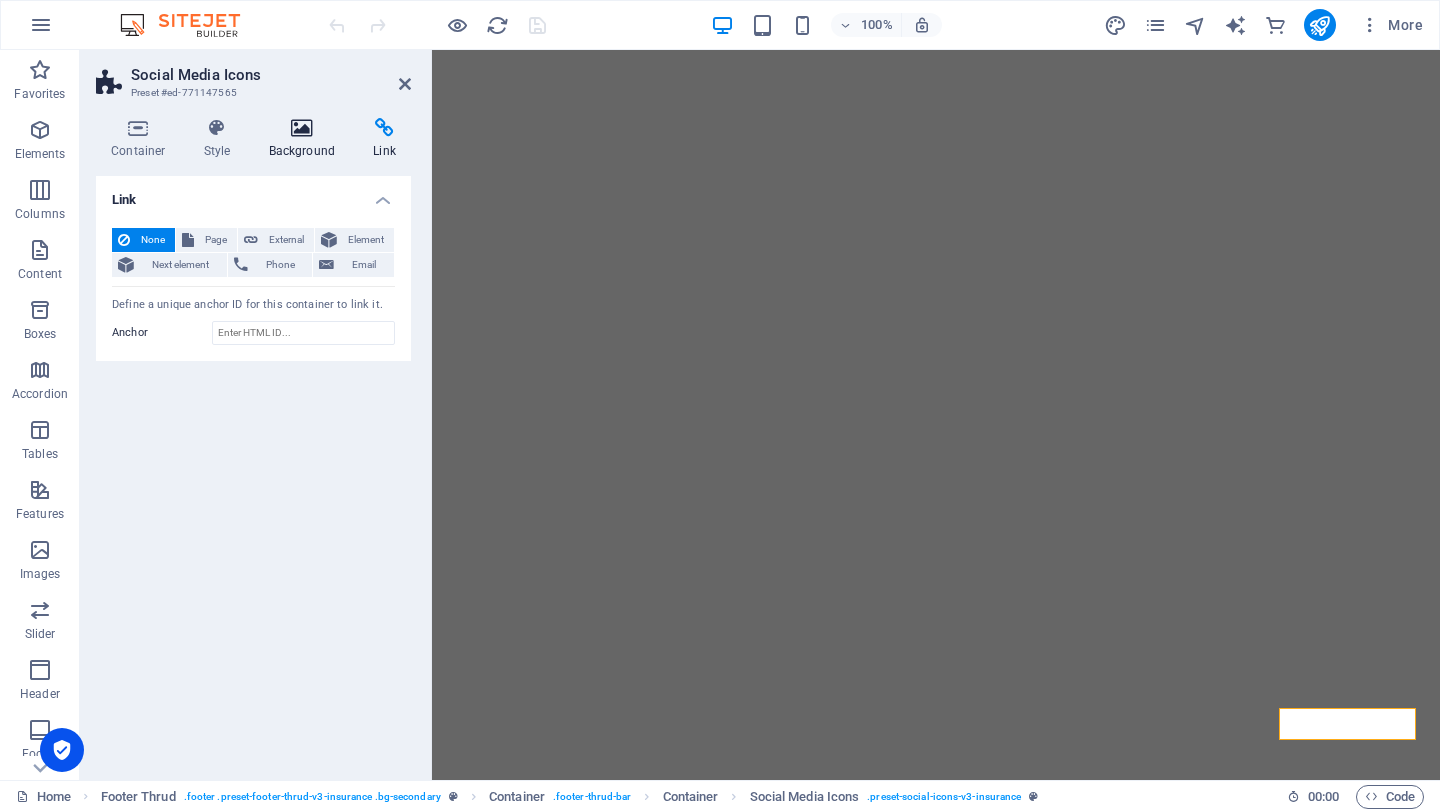 click at bounding box center (302, 128) 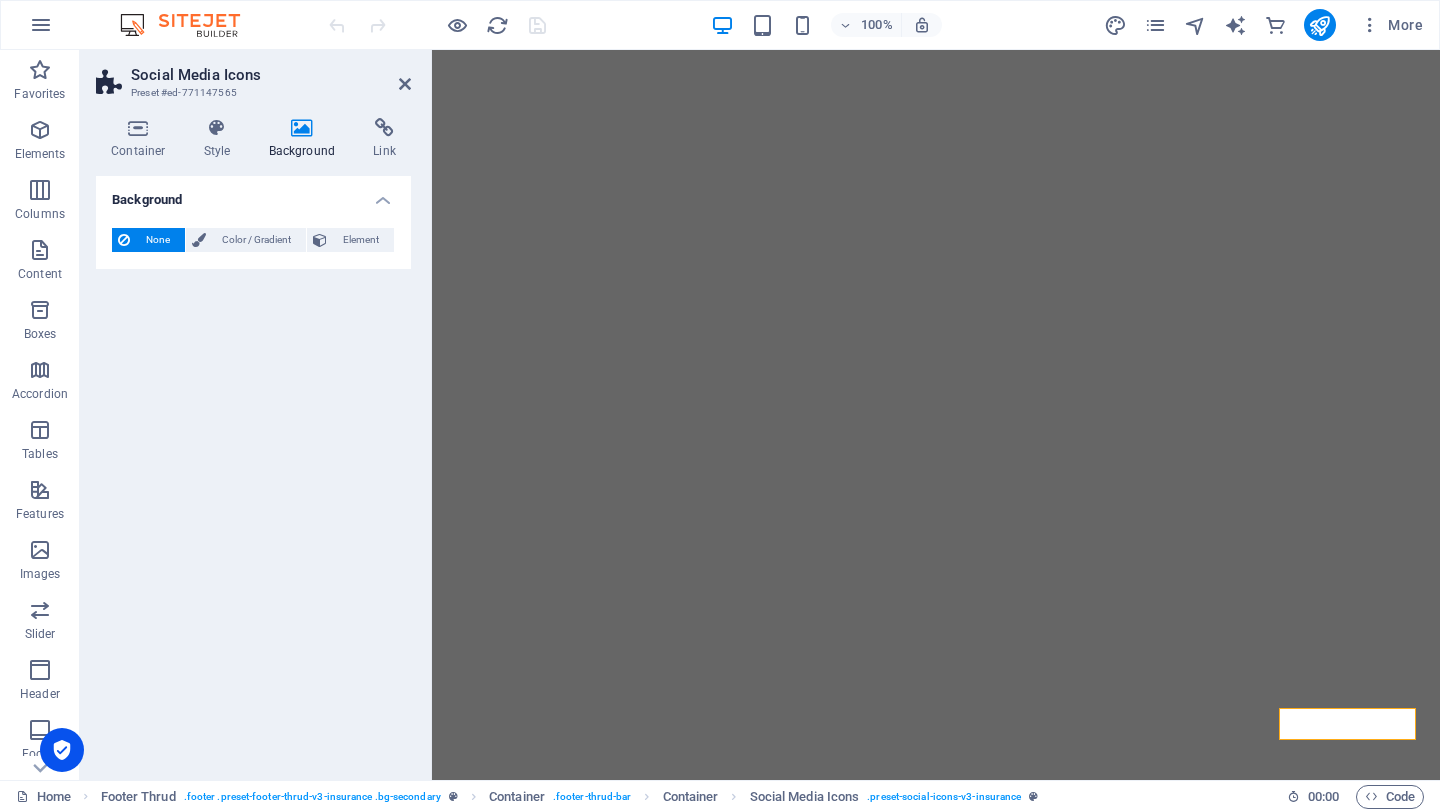 click on "Container Style Background Link Size Height Default px rem % vh vw Min. height None px rem % vh vw Width Default px rem % em vh vw Min. width None px rem % vh vw Content width Default Custom width Width Default px rem % em vh vw Min. width None px rem % vh vw Default padding Custom spacing Default content width and padding can be changed under Design. Edit design Layout (Flexbox) Alignment Determines the flex direction. Default Main axis Determine how elements should behave along the main axis inside this container (justify content). Default Side axis Control the vertical direction of the element inside of the container (align items). Default Wrap Default On Off Fill Controls the distances and direction of elements on the y-axis across several lines (align content). Default Accessibility ARIA helps assistive technologies (like screen readers) to understand the role, state, and behavior of web elements Role The ARIA role defines the purpose of an element.  None Alert Article Banner Comment Fan" at bounding box center (253, 441) 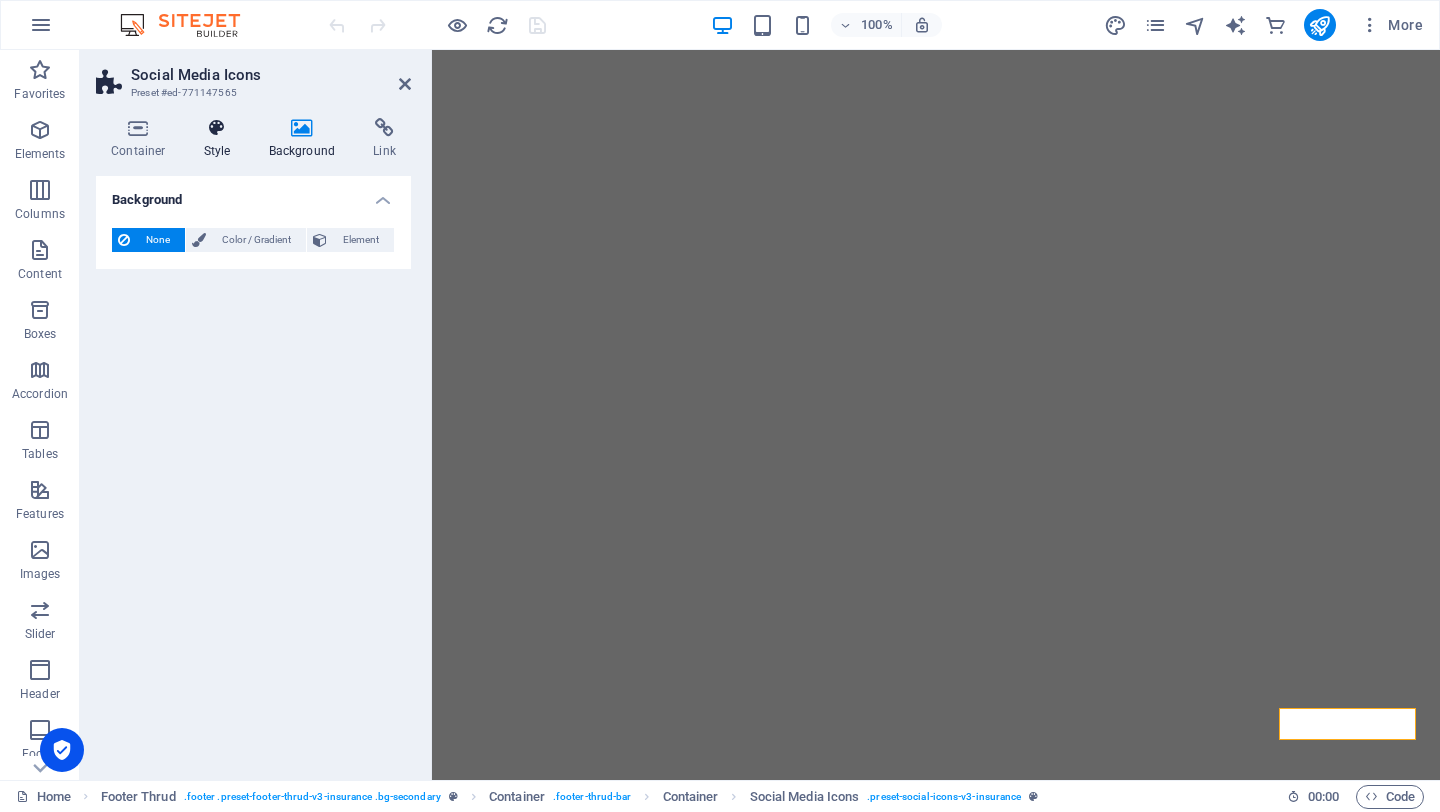 click at bounding box center (217, 128) 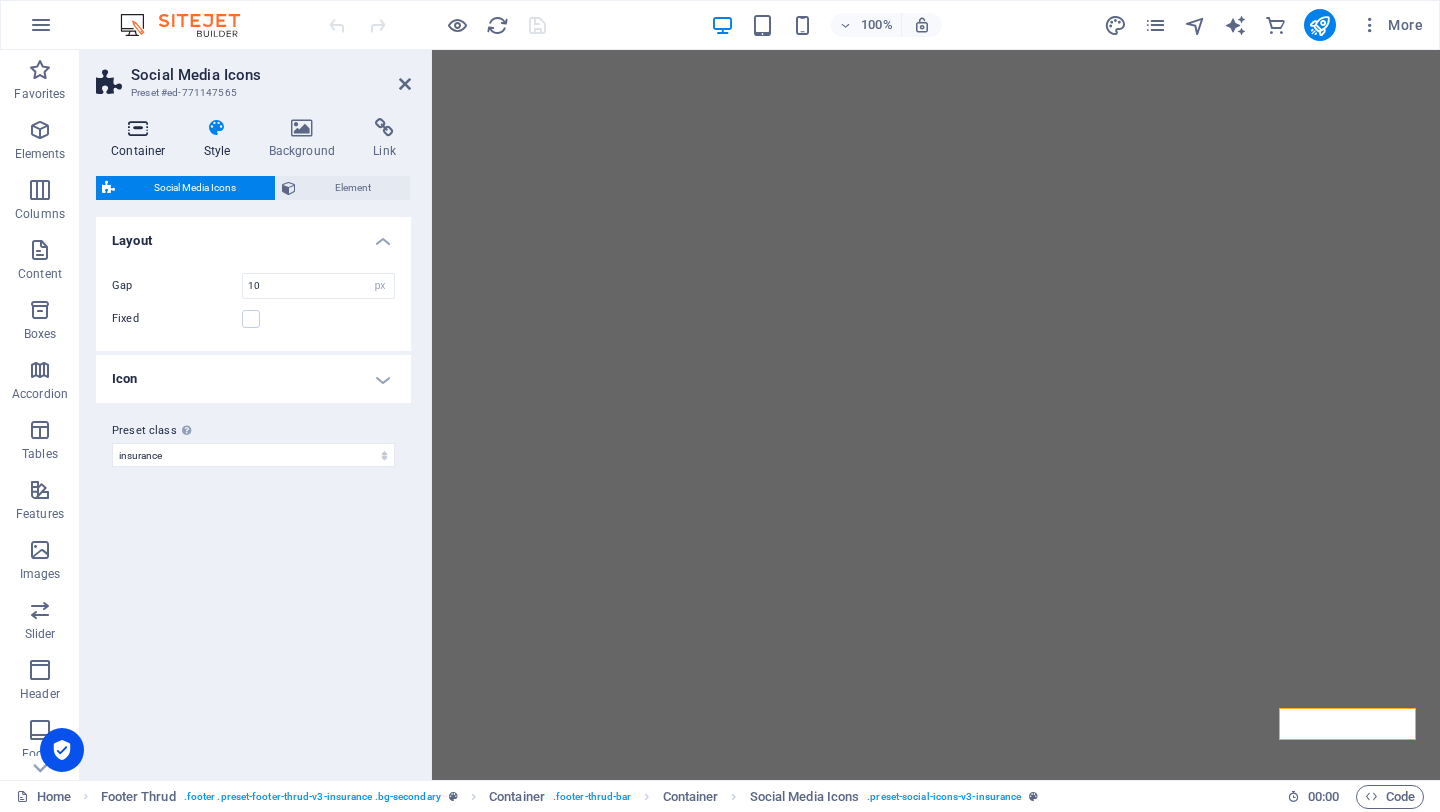 click at bounding box center (138, 128) 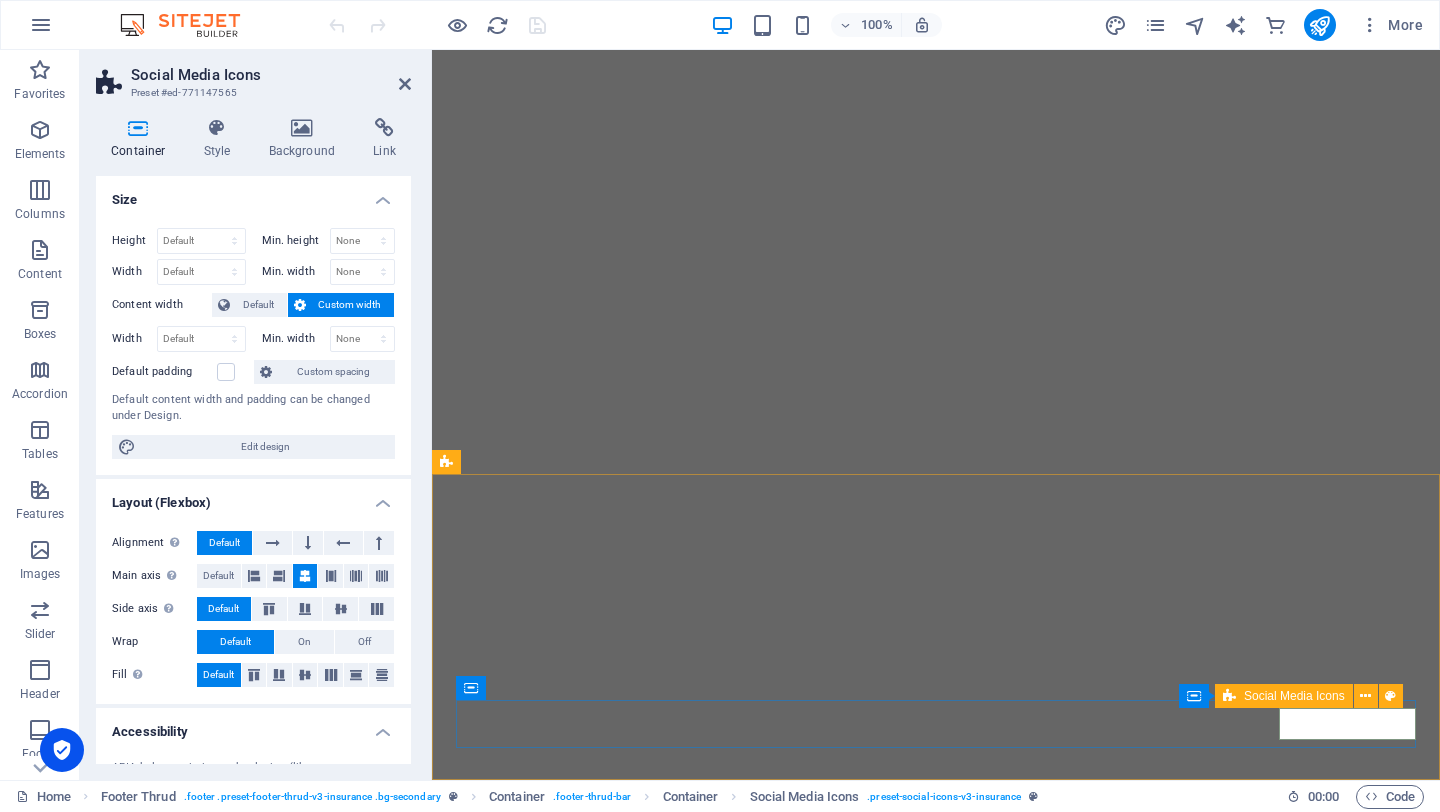 click at bounding box center [929, 5452] 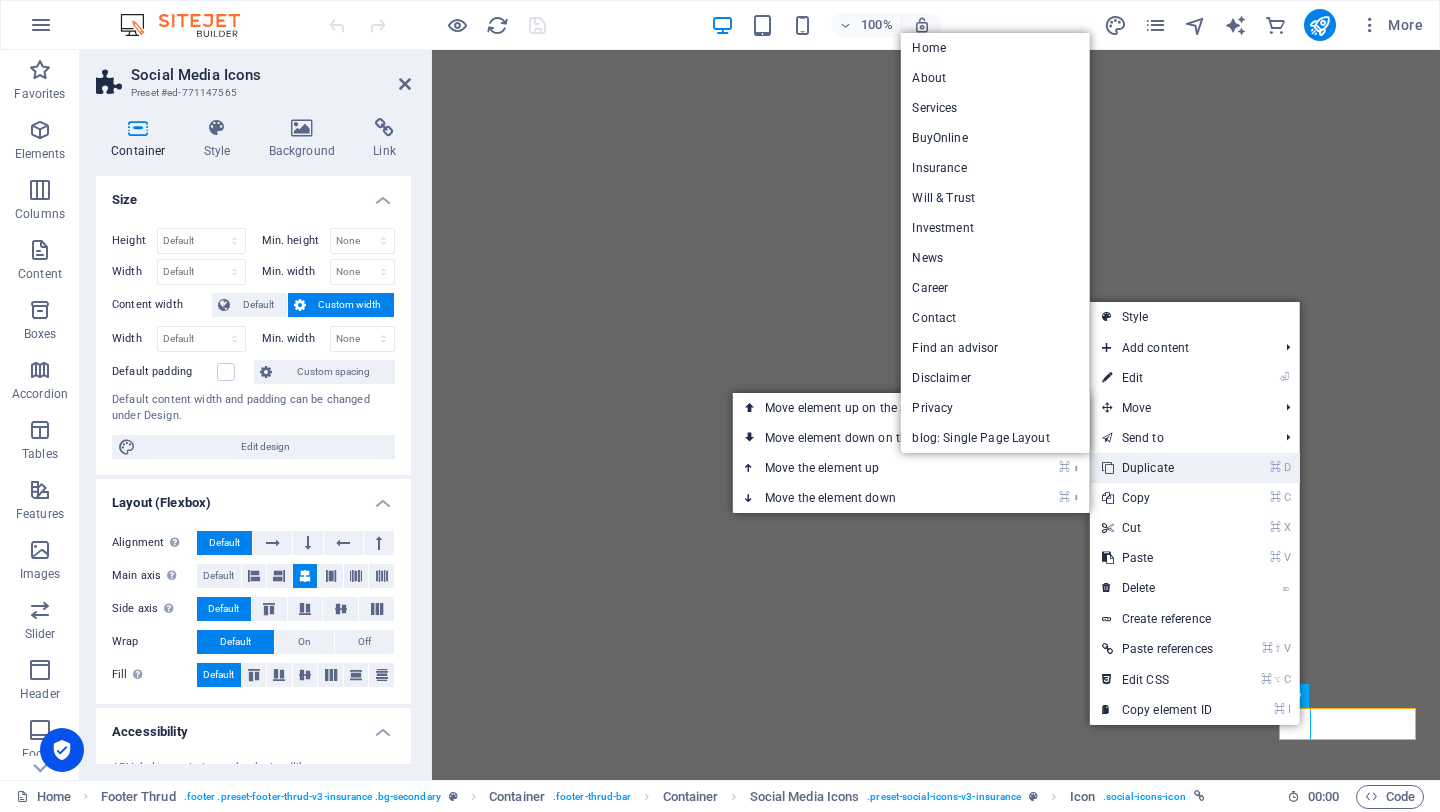 click on "⌘ D  Duplicate" at bounding box center [1195, 468] 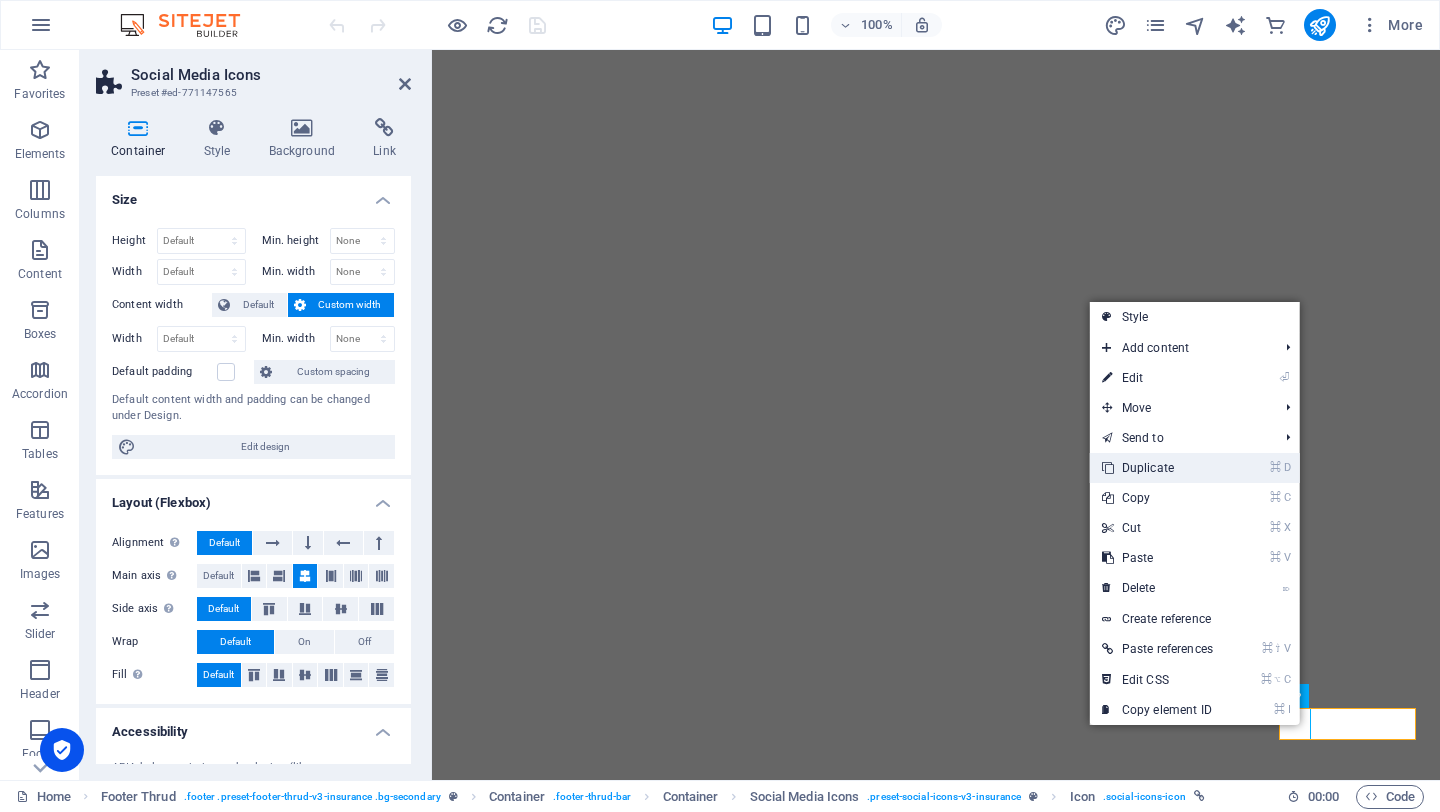 click on "⌘ D  Duplicate" at bounding box center (1195, 468) 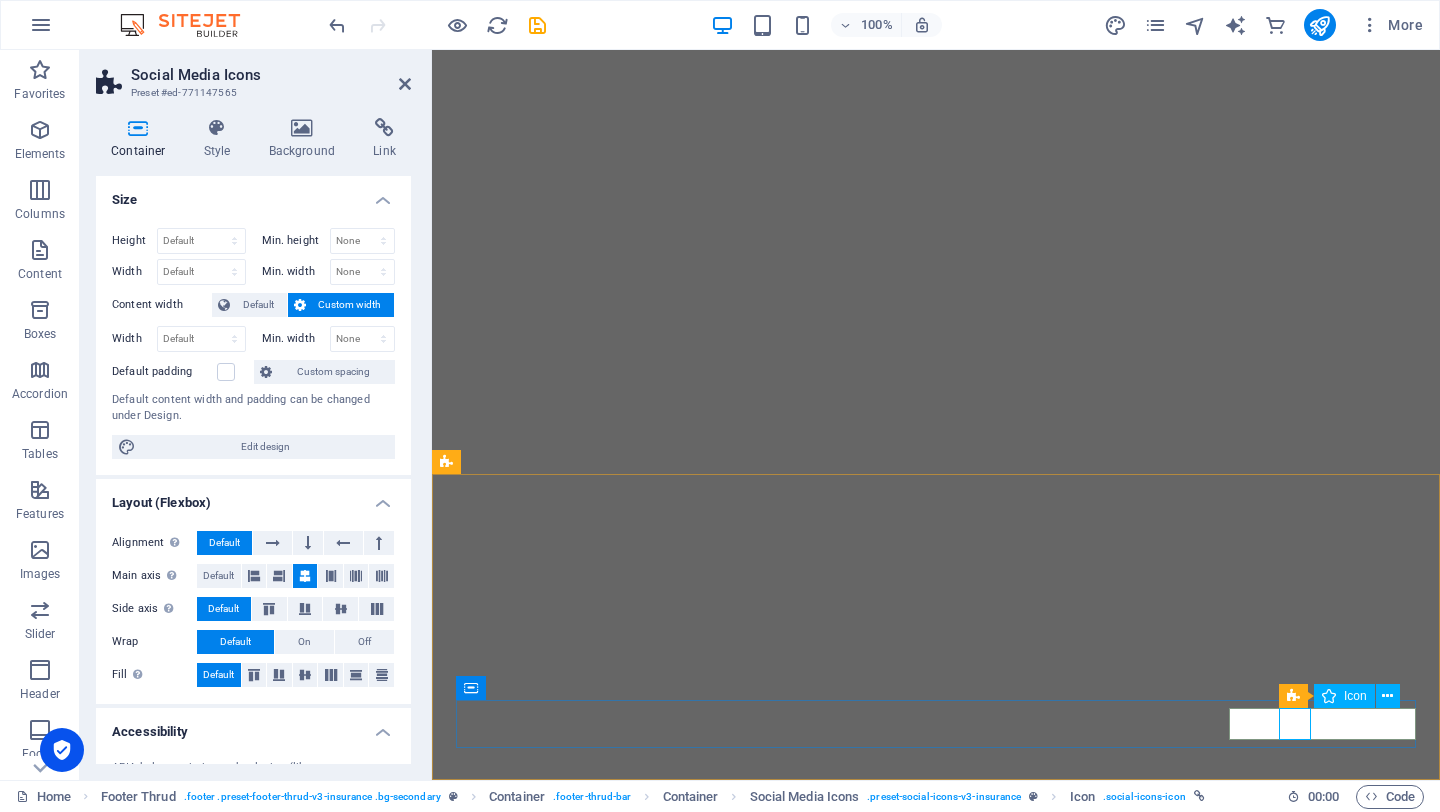 click at bounding box center (929, 5494) 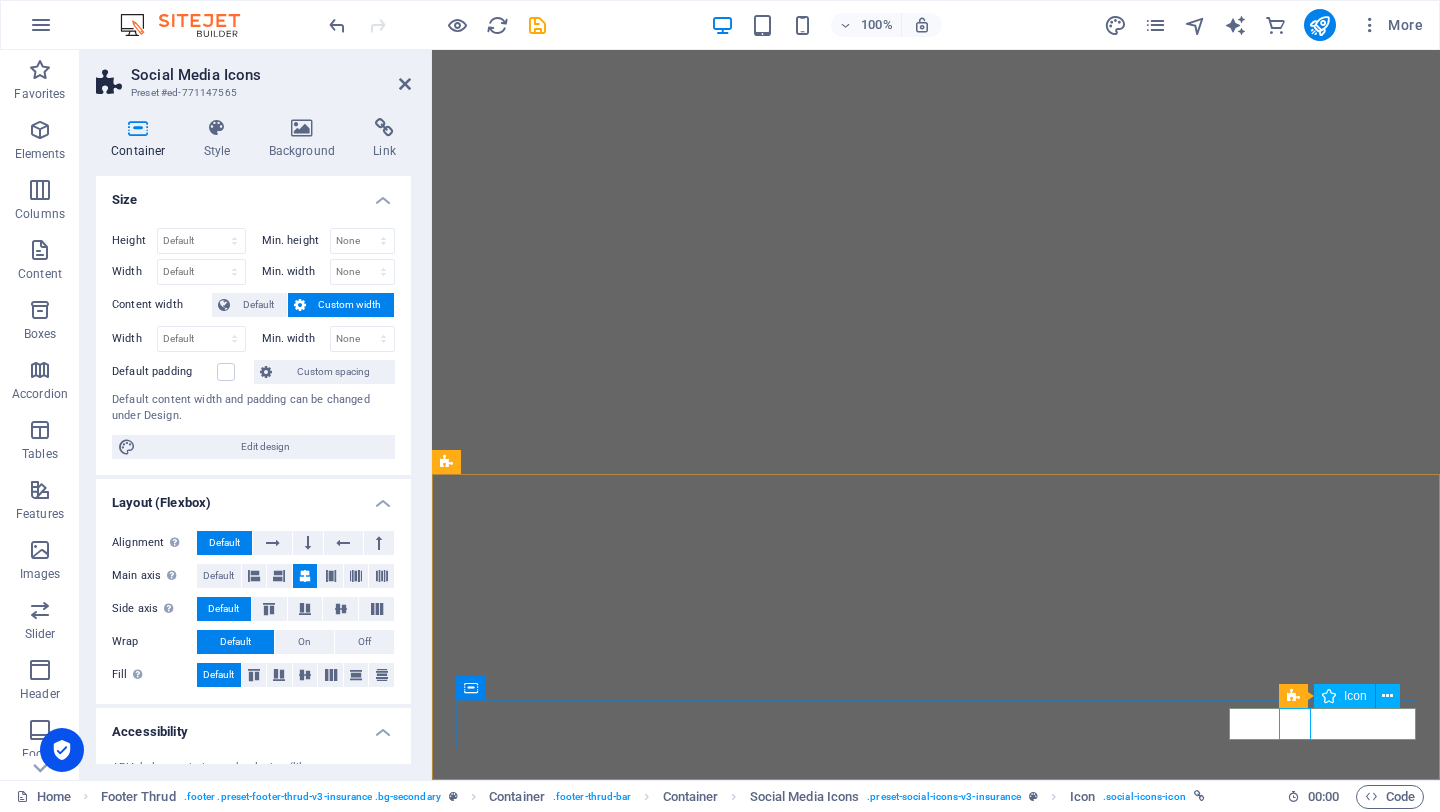click at bounding box center (929, 5494) 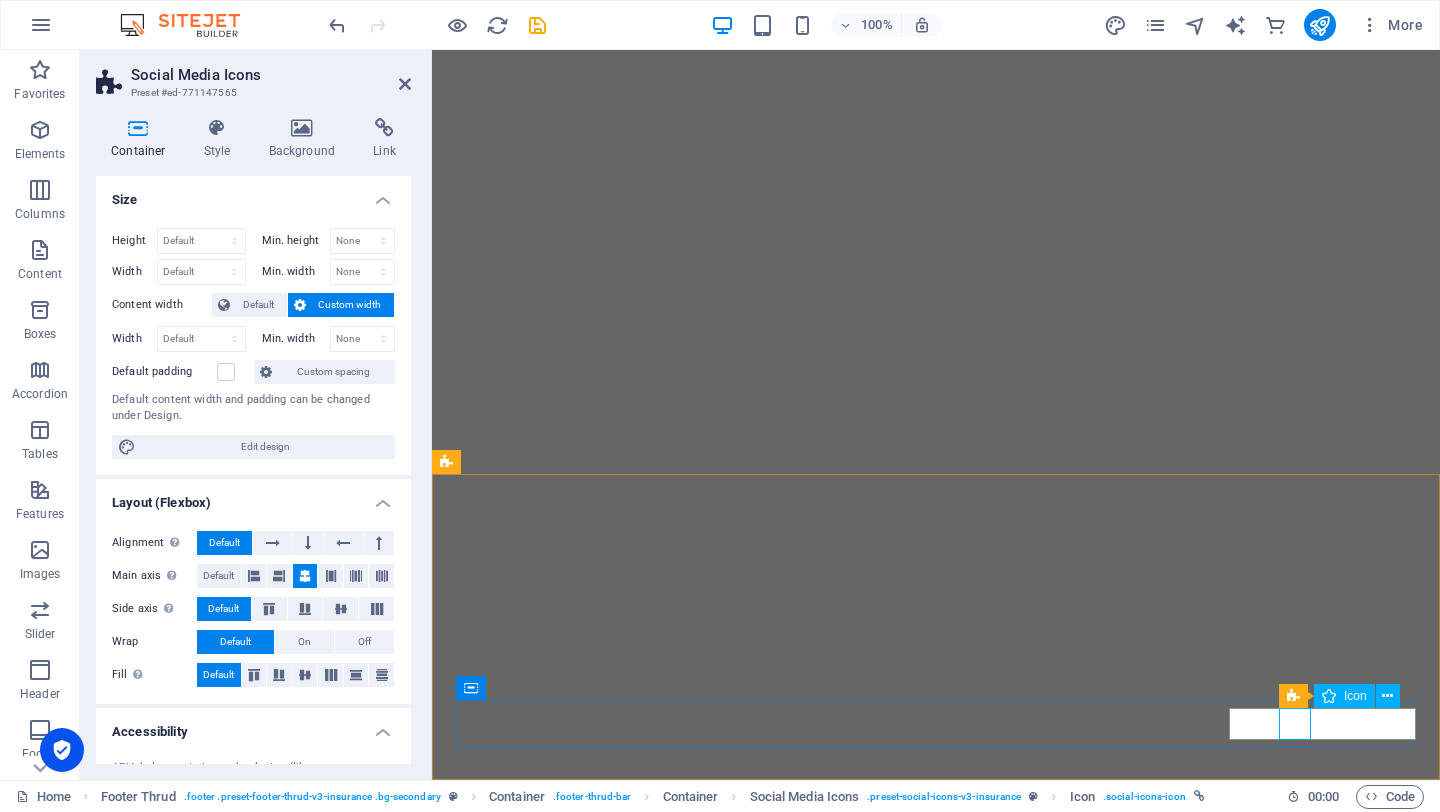 select on "xMidYMid" 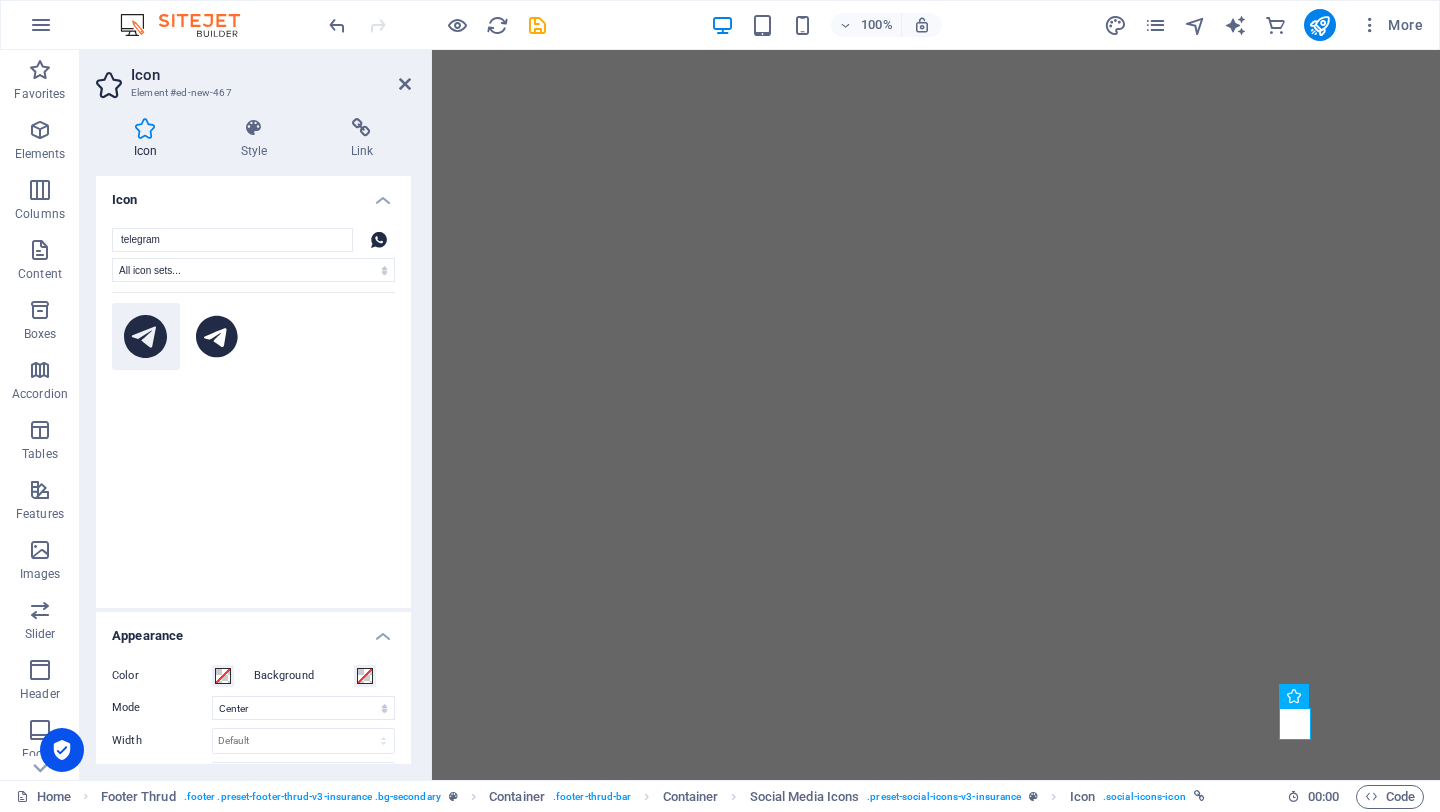 type on "telegram" 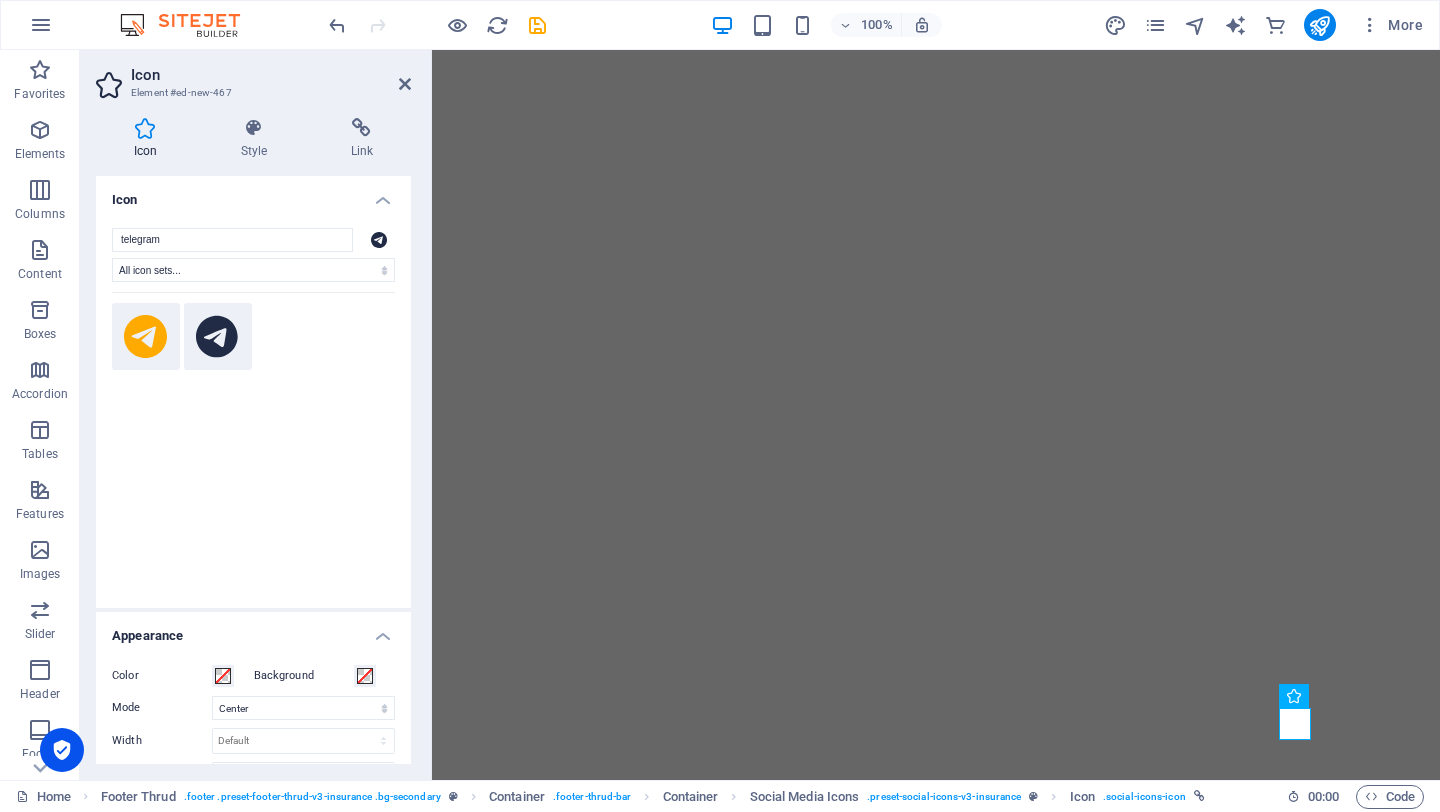 click 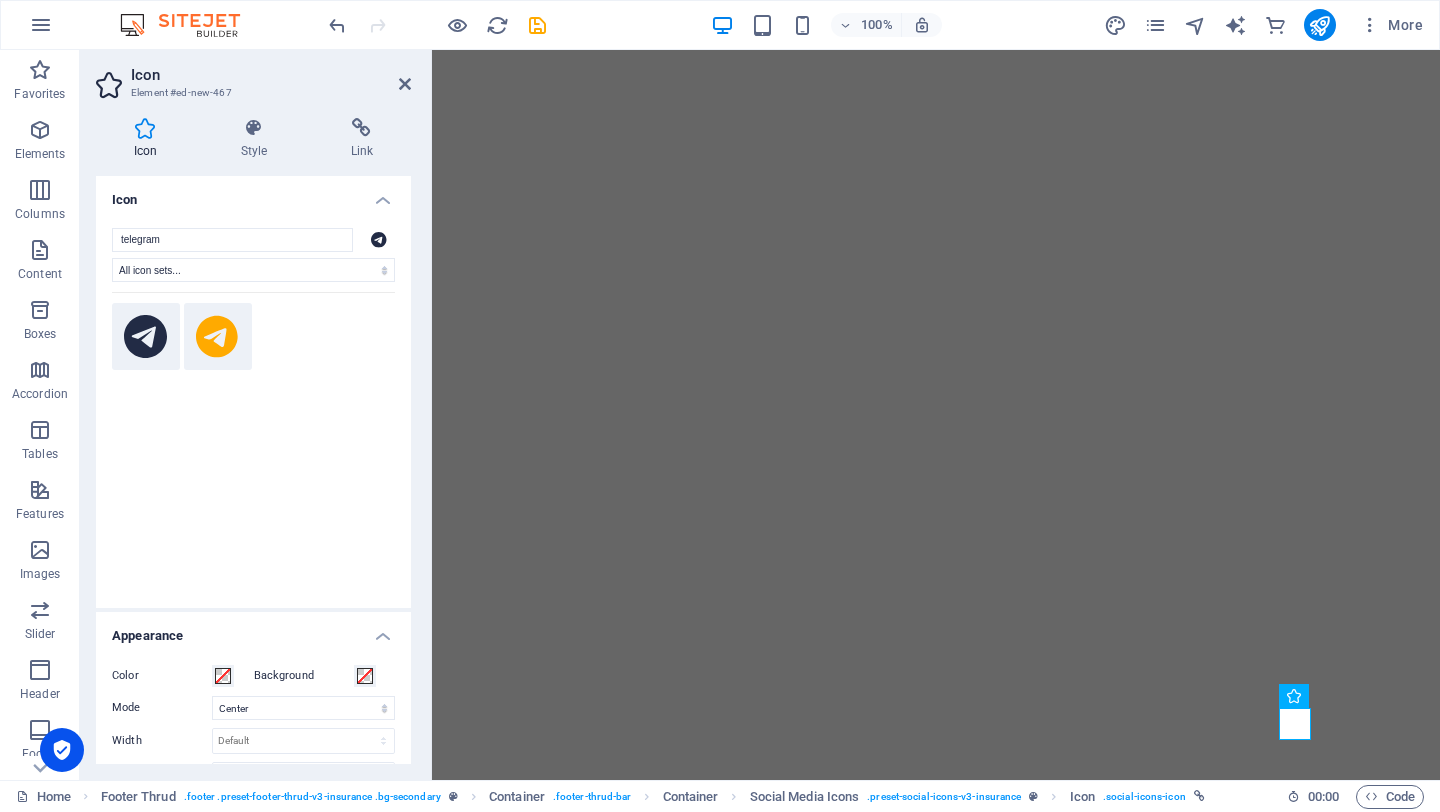 click 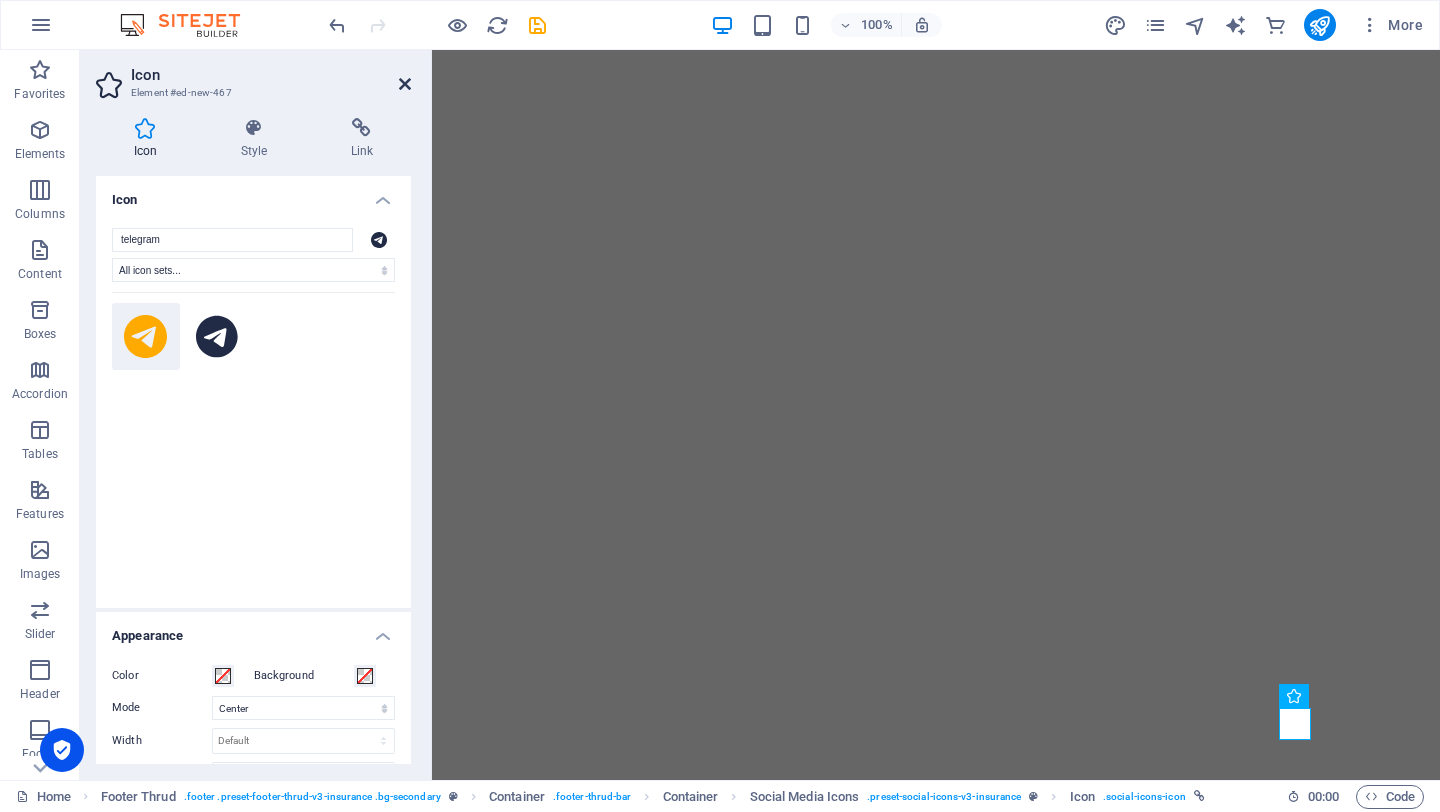 click at bounding box center (405, 84) 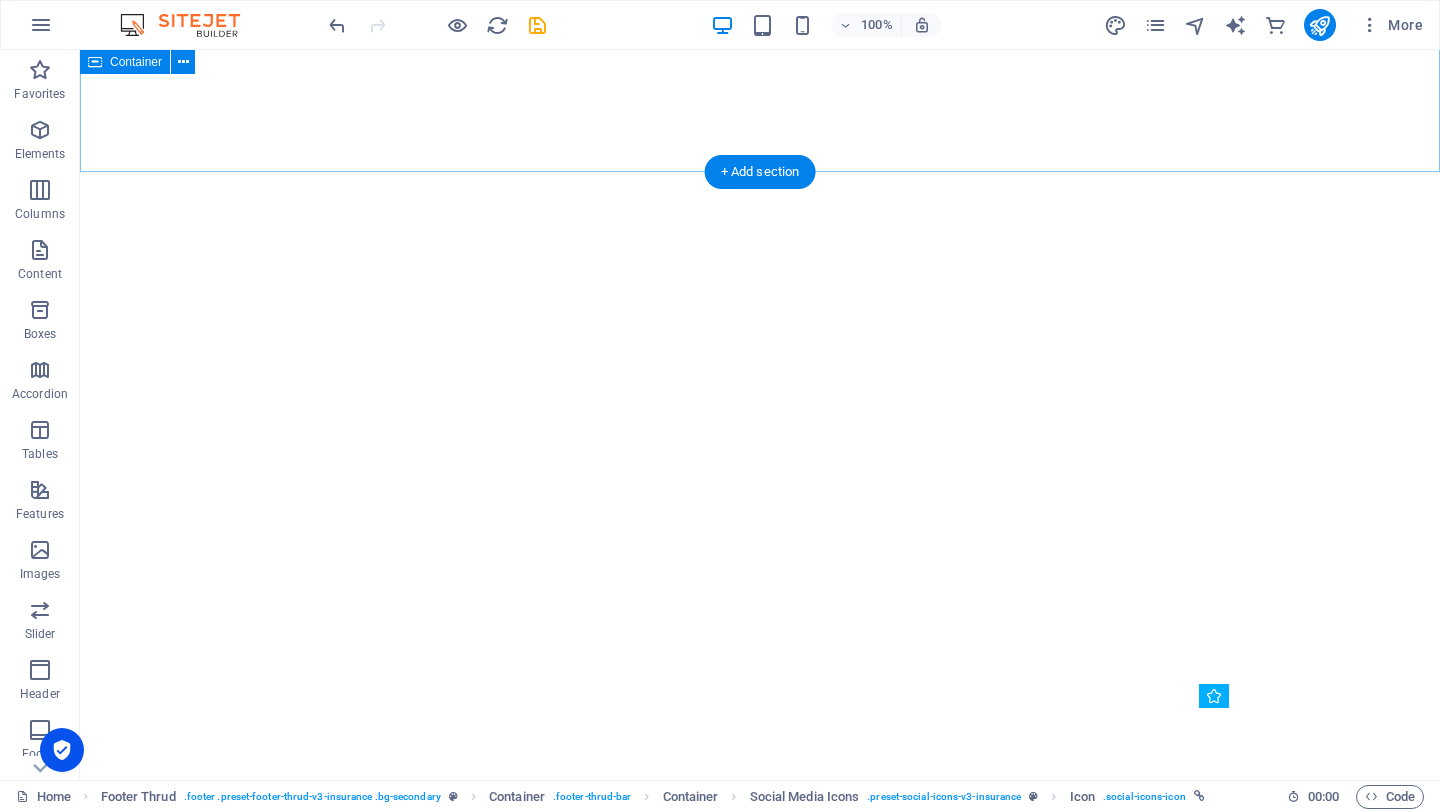 scroll, scrollTop: 5885, scrollLeft: 0, axis: vertical 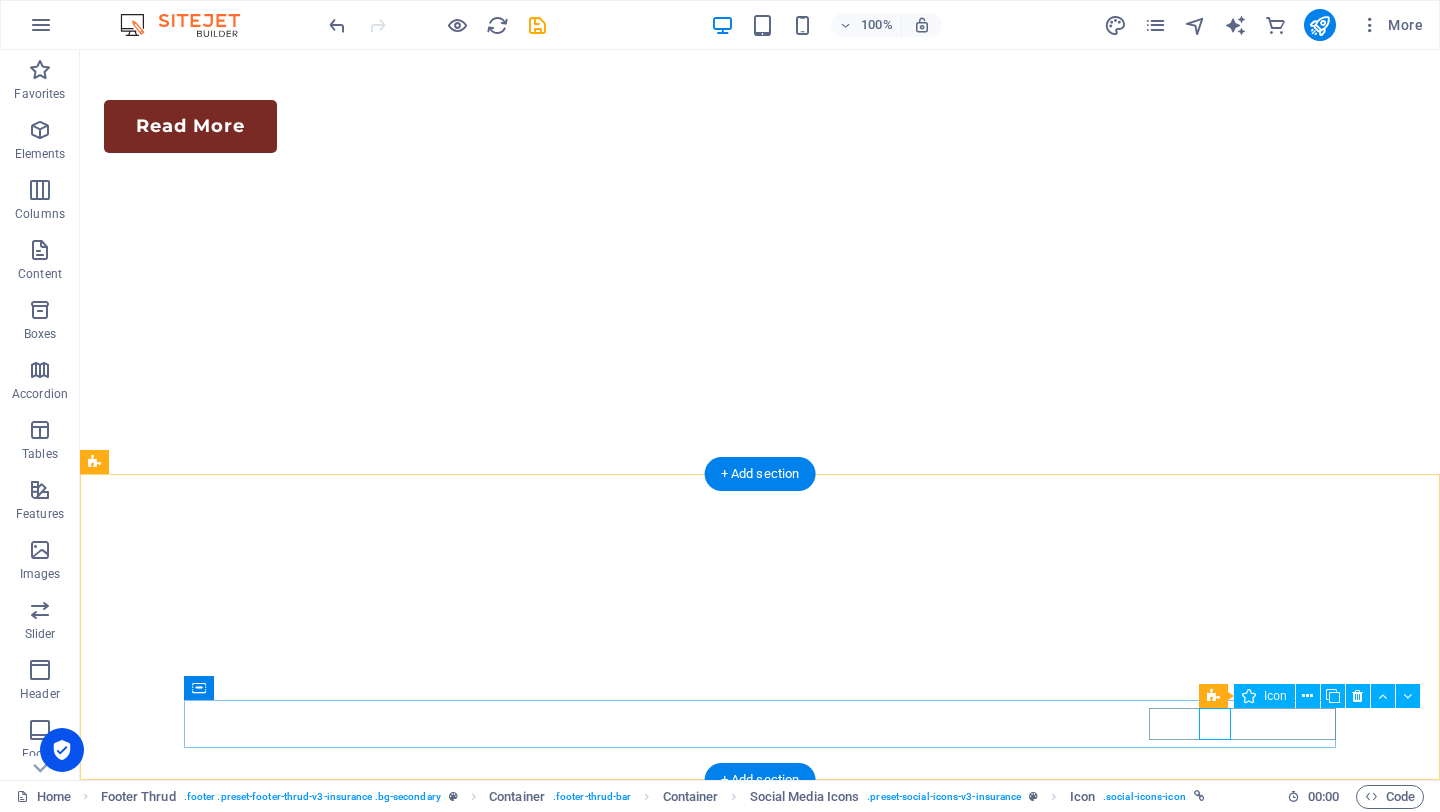 click at bounding box center [753, 5468] 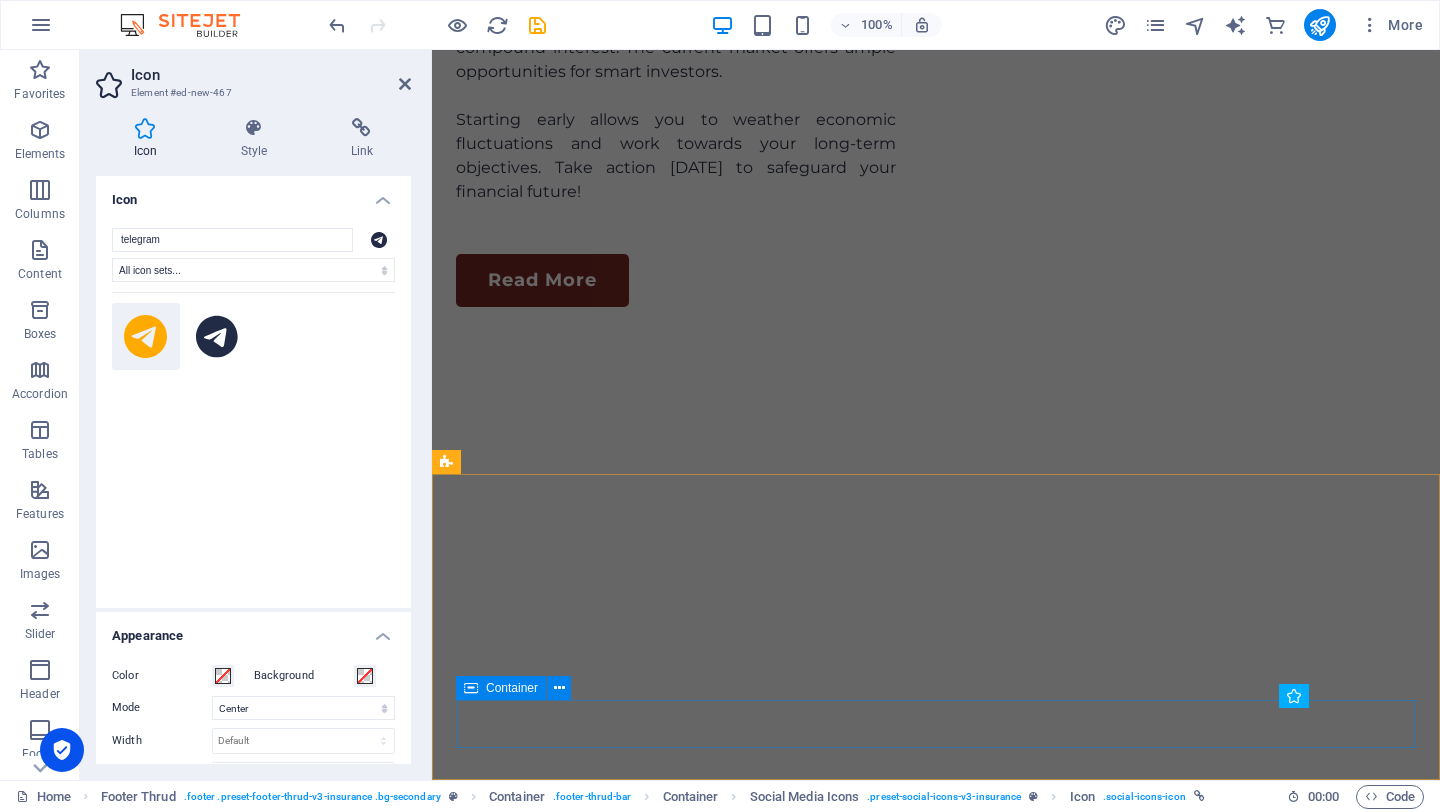 scroll, scrollTop: 6185, scrollLeft: 0, axis: vertical 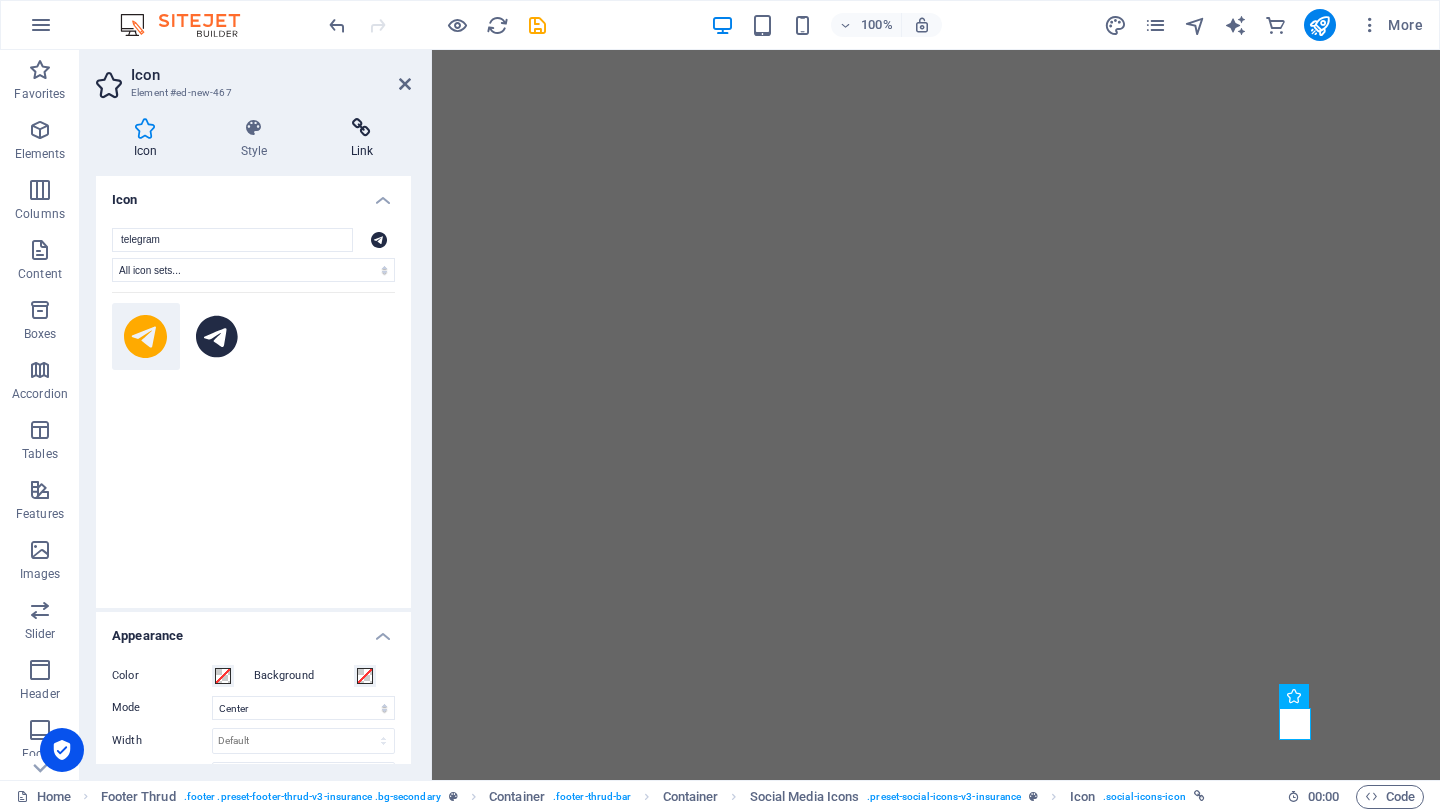 click on "Link" at bounding box center (362, 139) 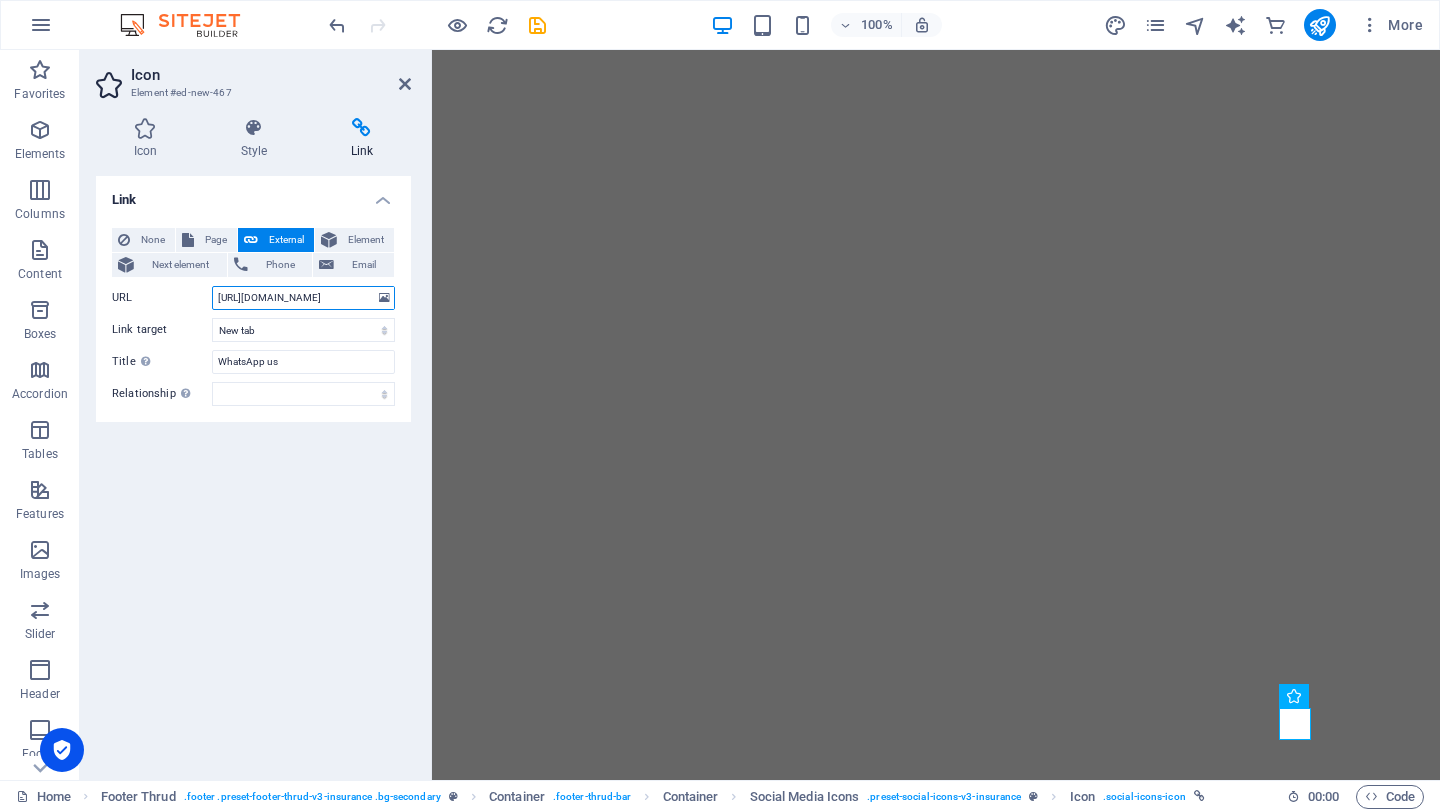 click on "[URL][DOMAIN_NAME]" at bounding box center [303, 298] 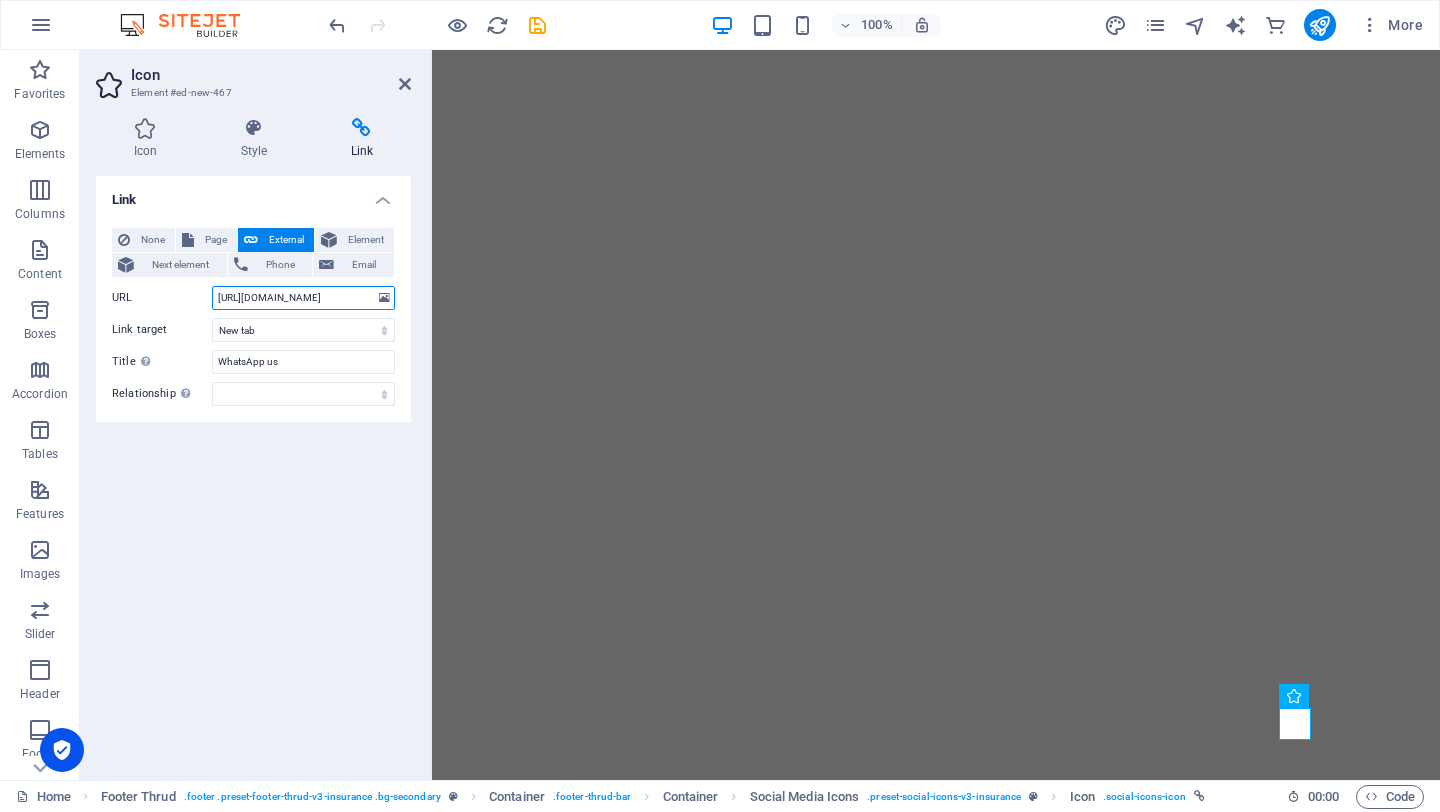 click on "[URL][DOMAIN_NAME]" at bounding box center [303, 298] 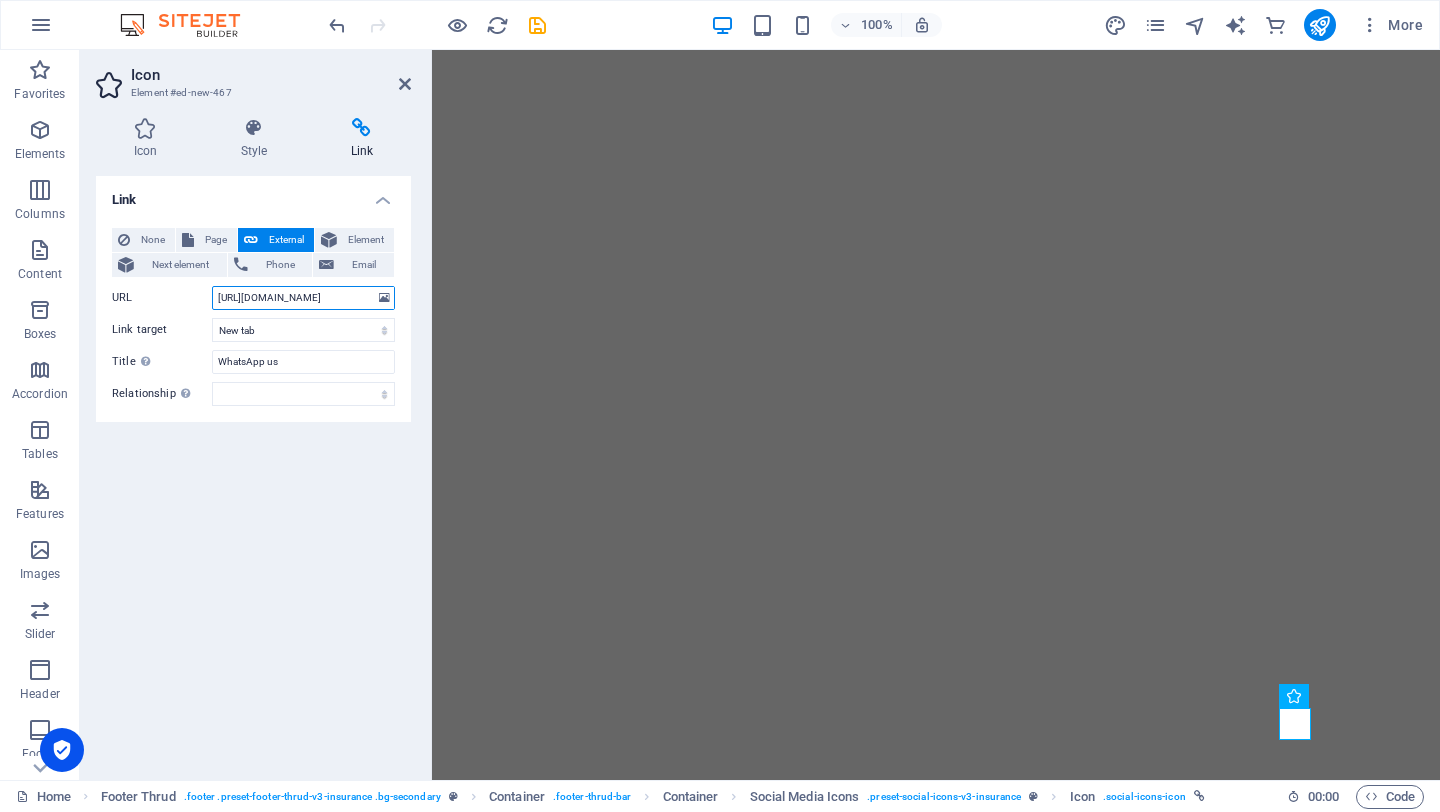 click on "[URL][DOMAIN_NAME]" at bounding box center [303, 298] 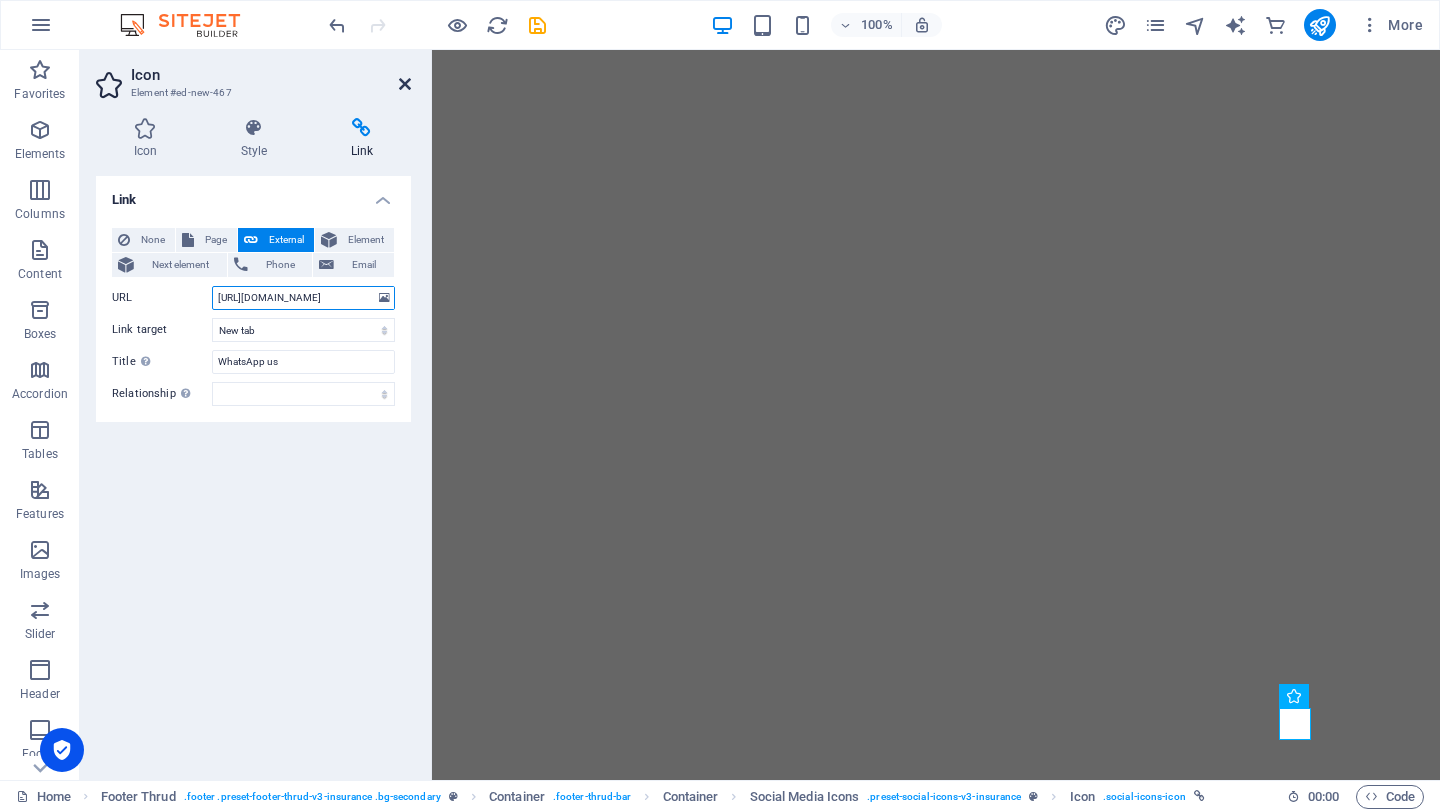 type on "[URL][DOMAIN_NAME]" 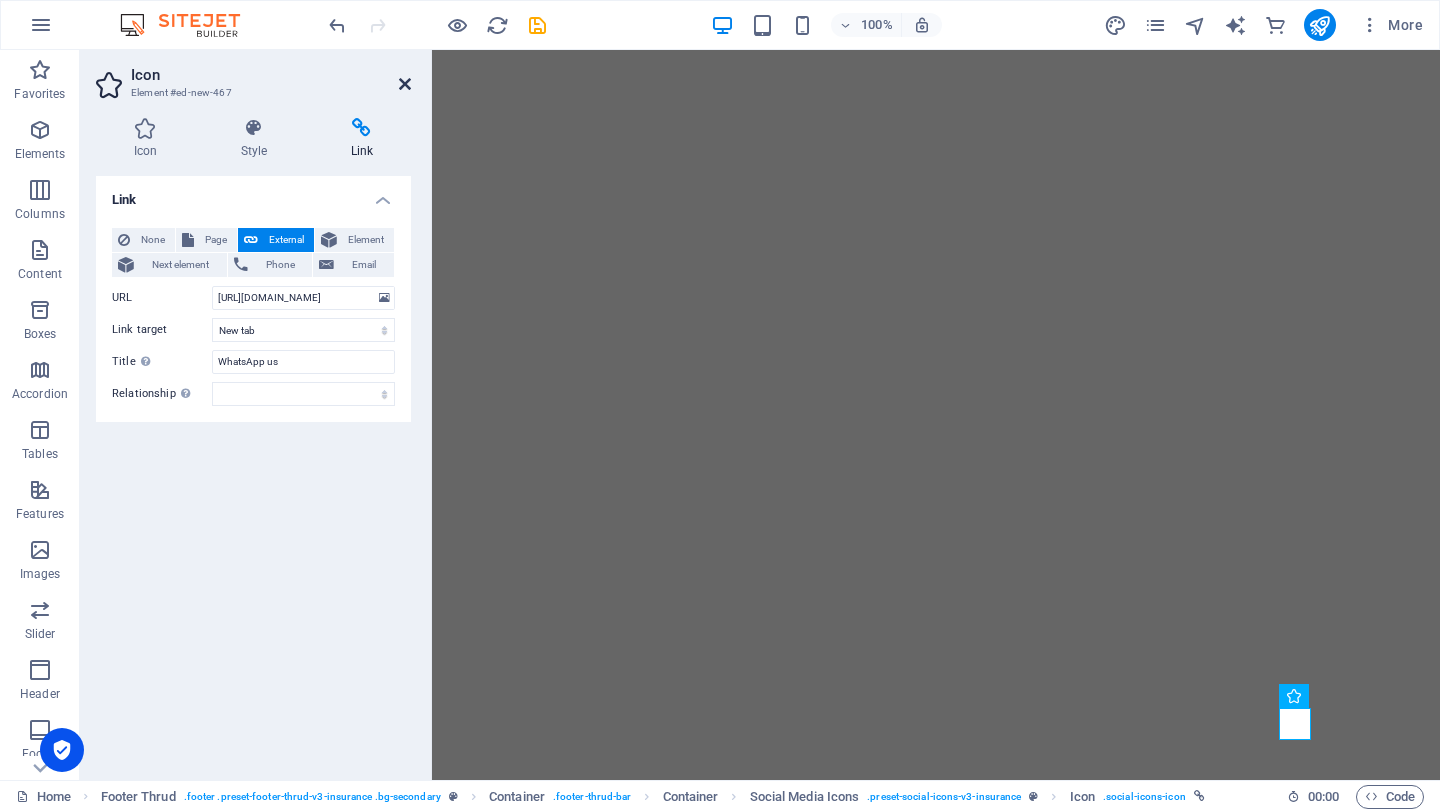 click at bounding box center (405, 84) 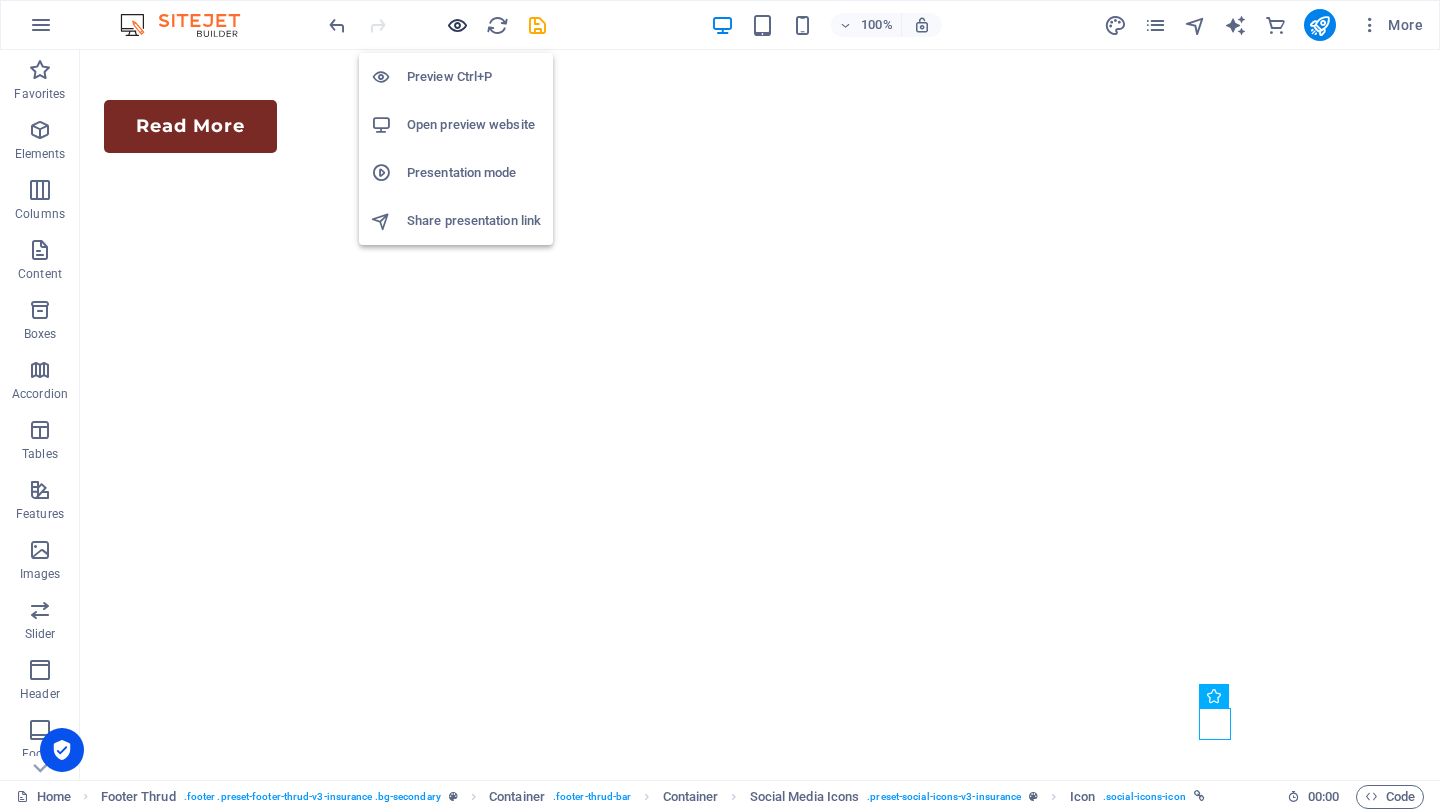 click at bounding box center (457, 25) 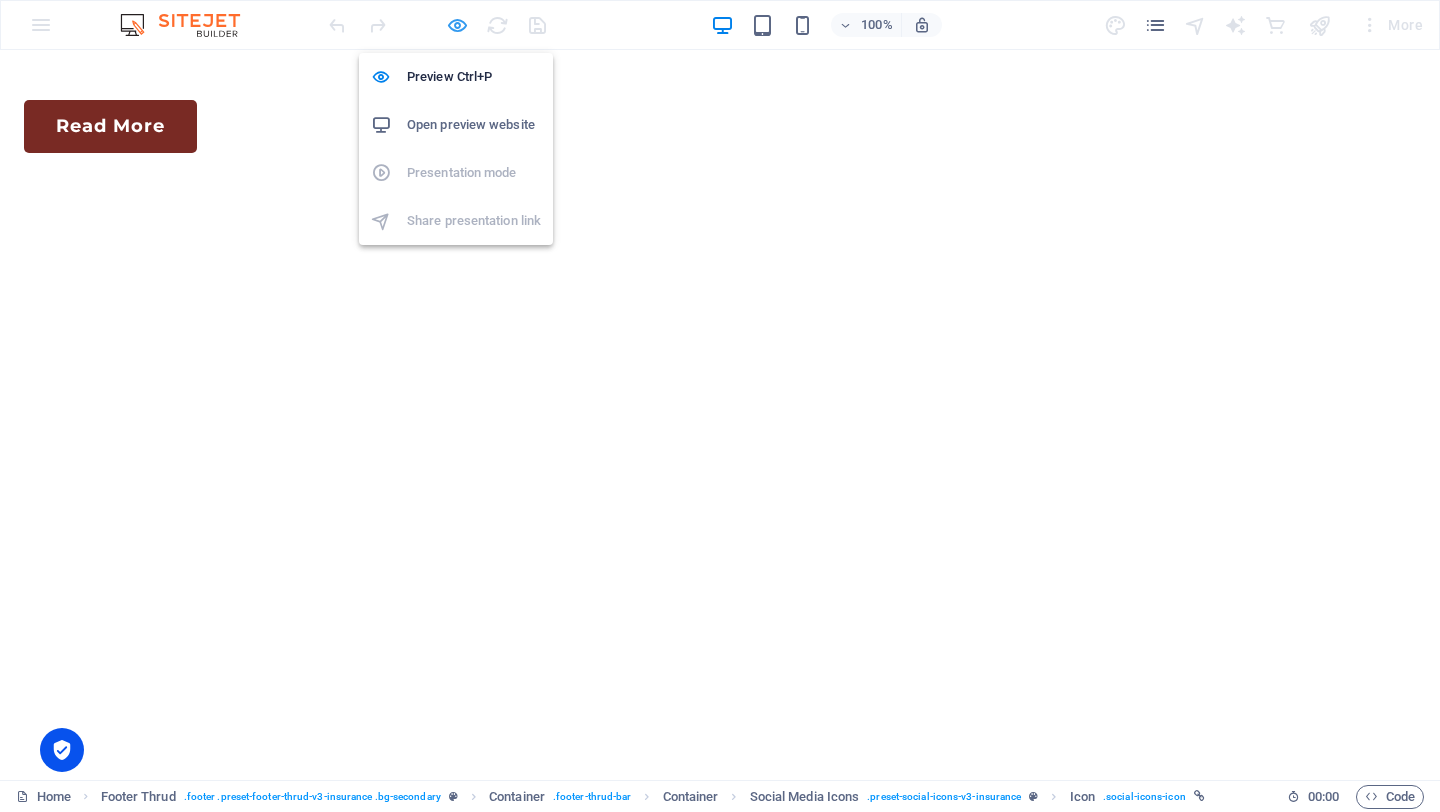 scroll, scrollTop: 5967, scrollLeft: 0, axis: vertical 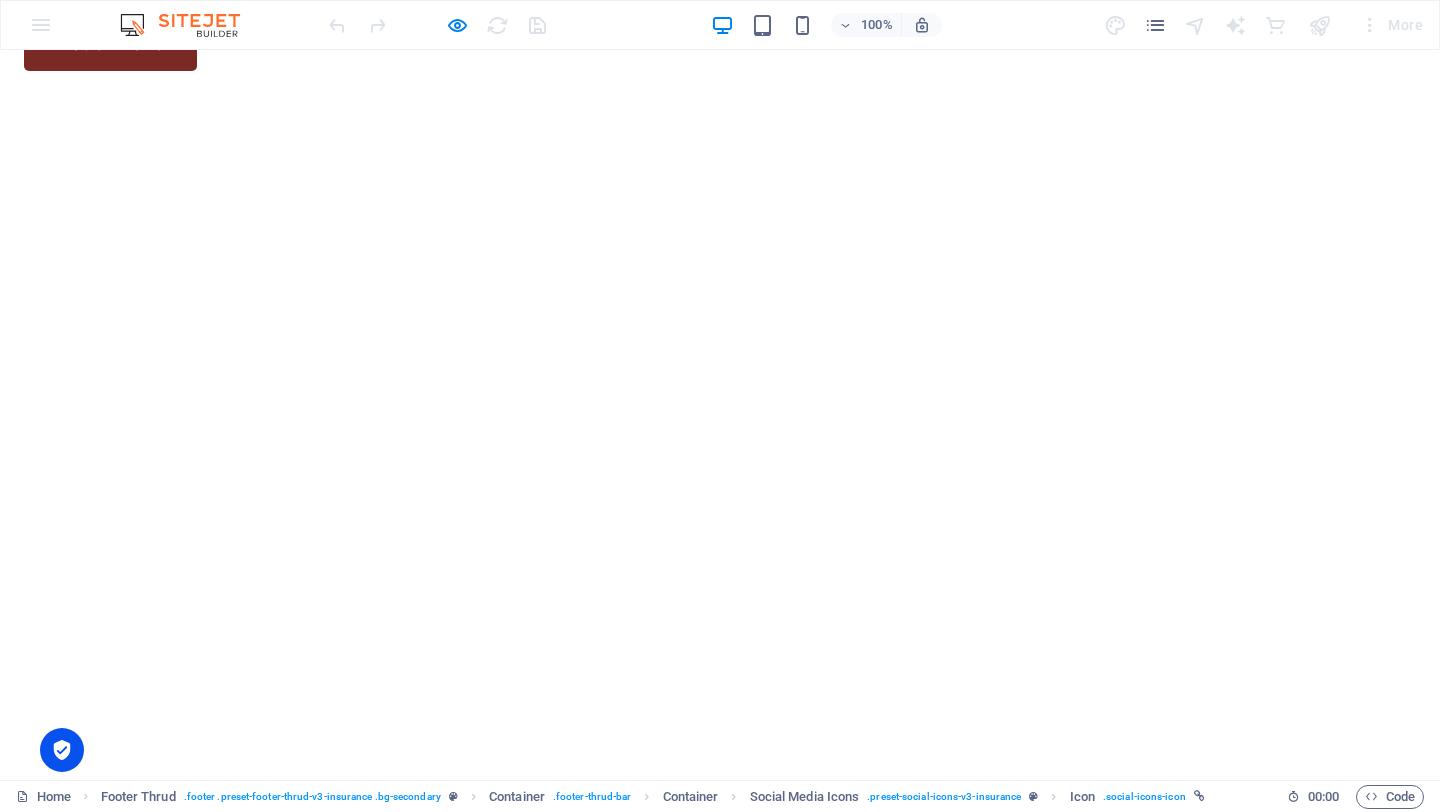 click 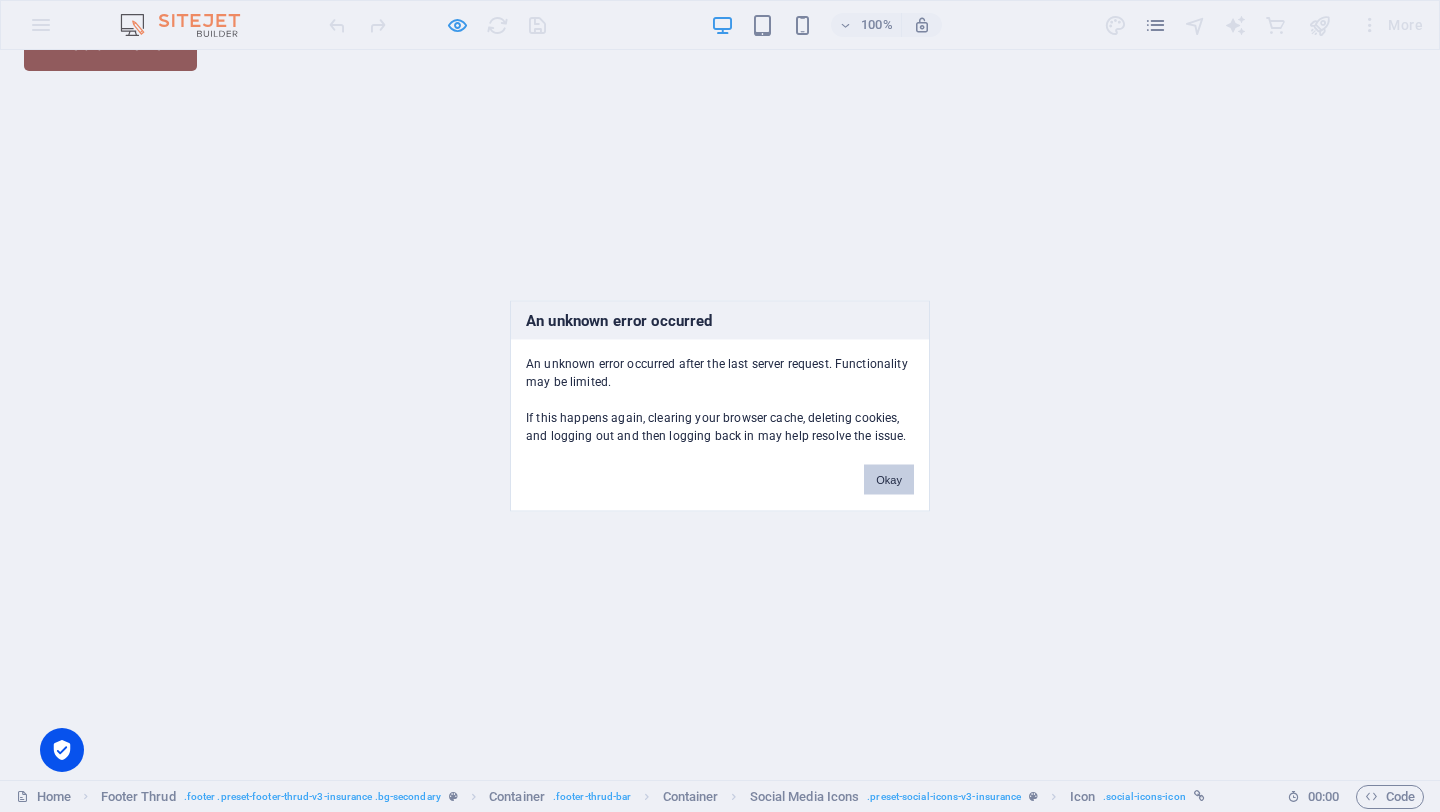 click on "Okay" at bounding box center (889, 480) 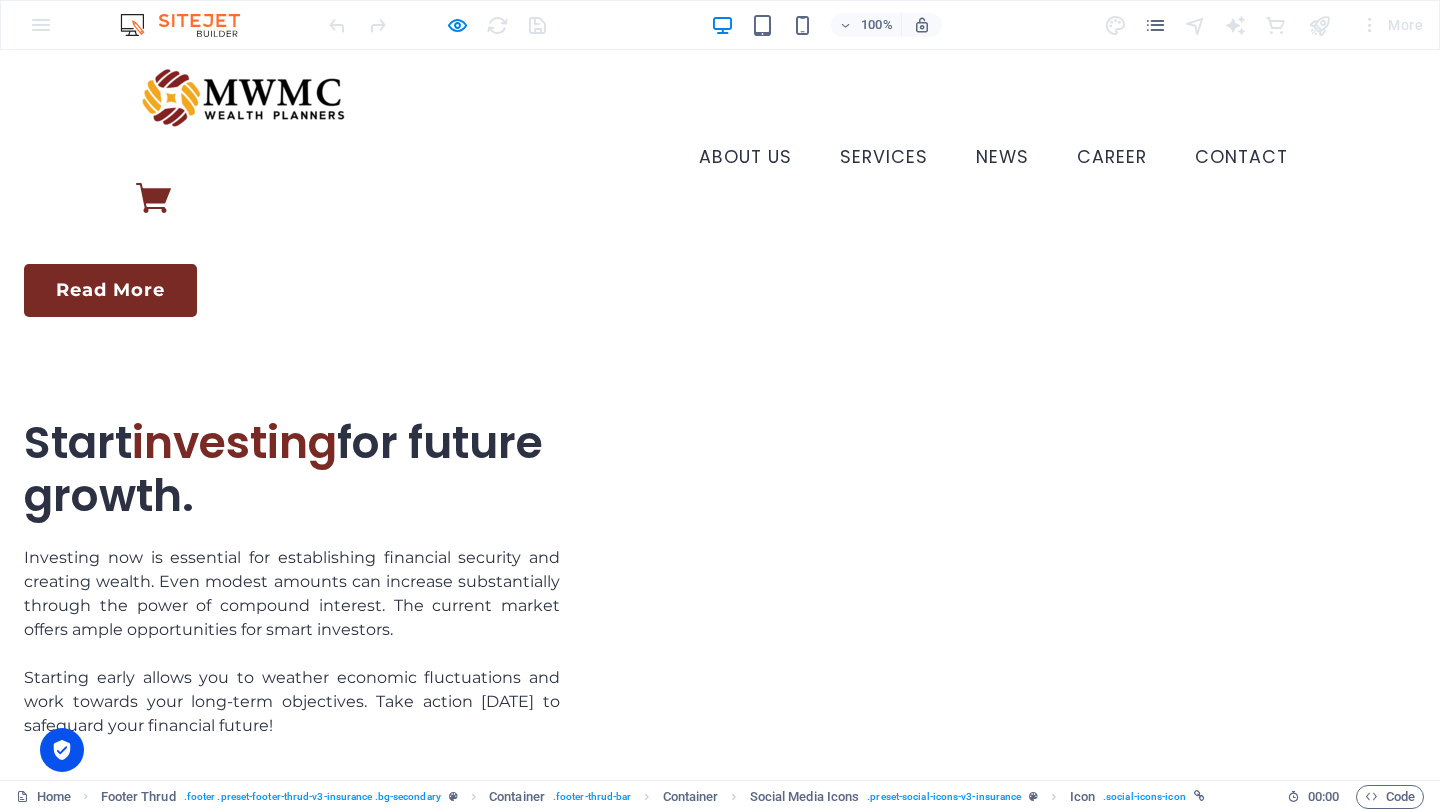 scroll, scrollTop: 4288, scrollLeft: 0, axis: vertical 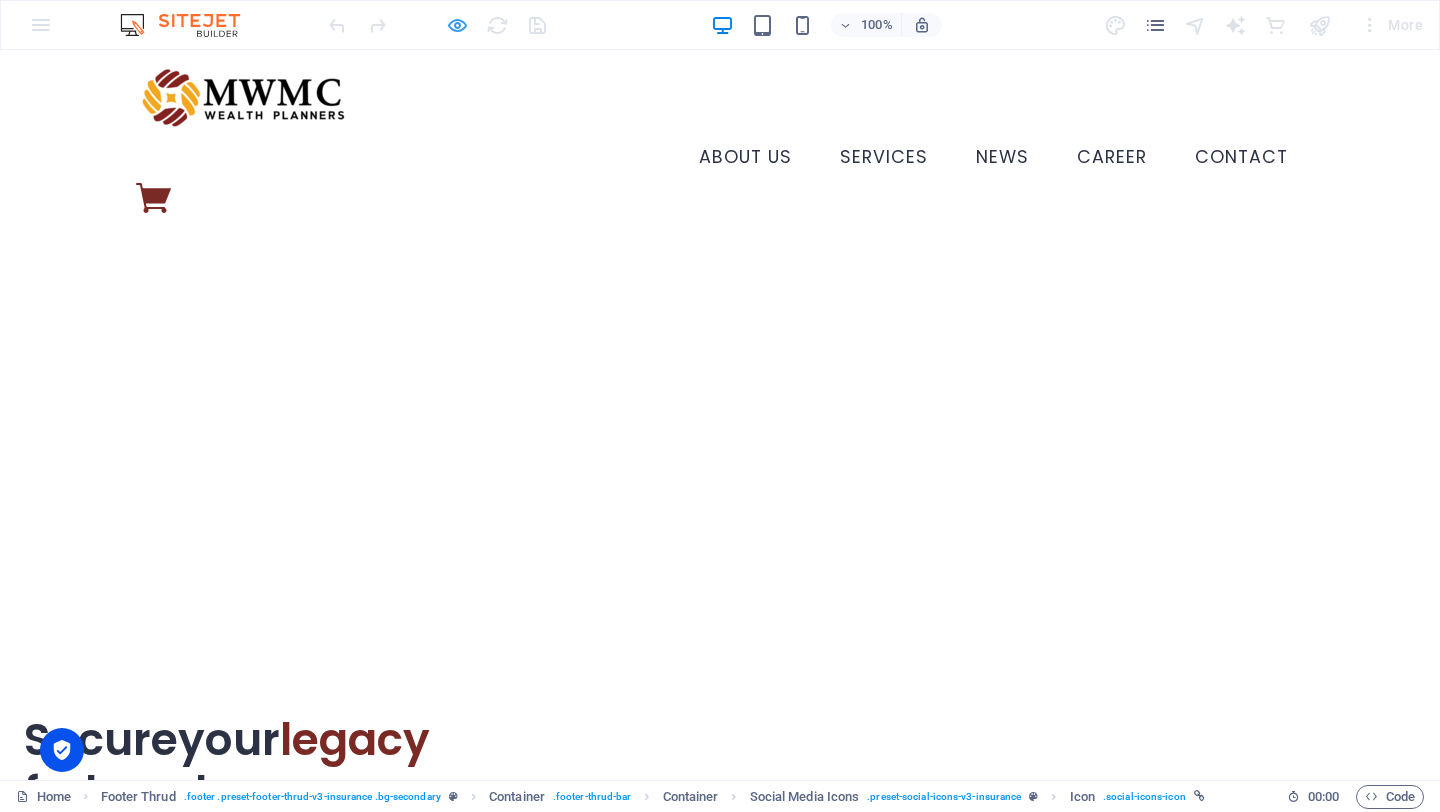 click at bounding box center [457, 25] 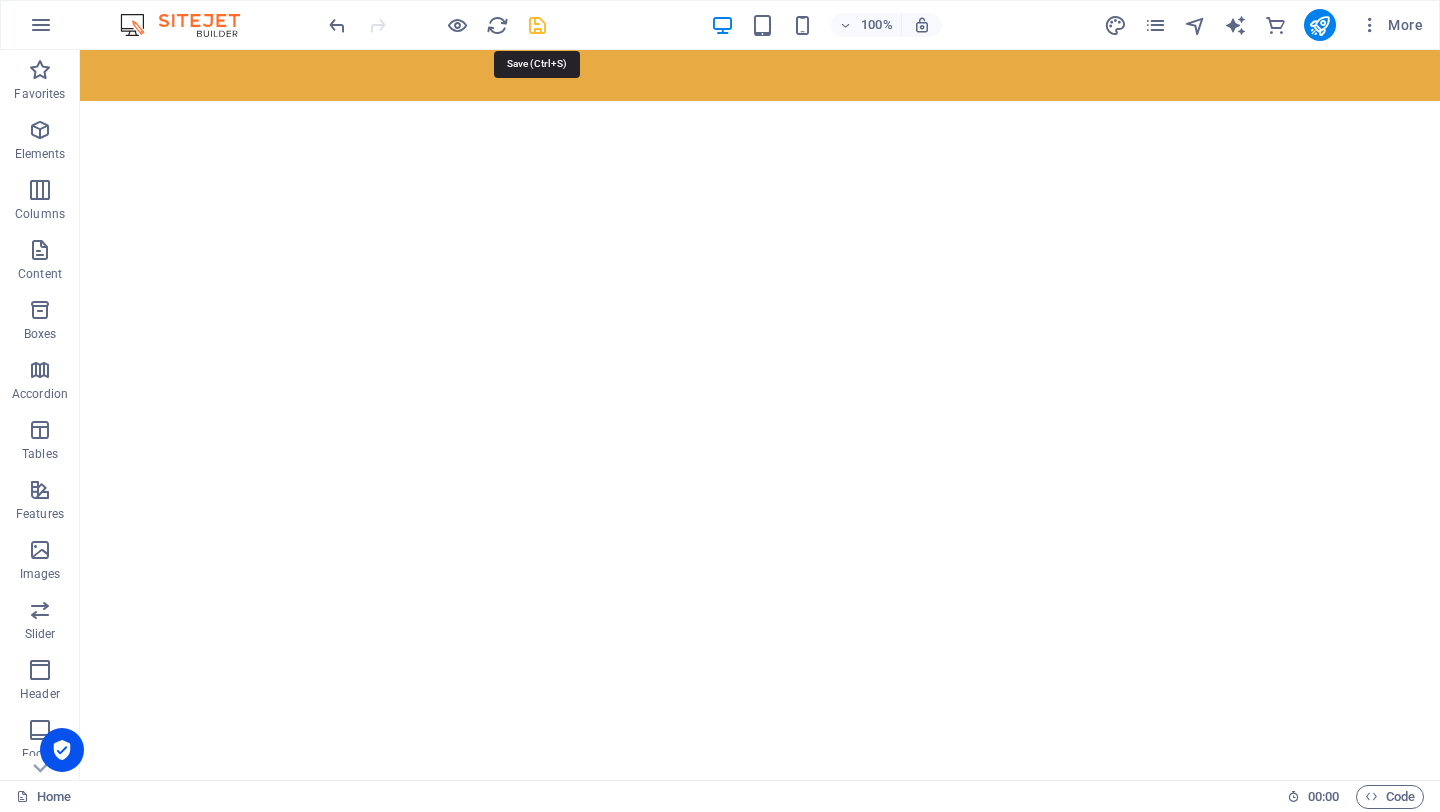 click at bounding box center [537, 25] 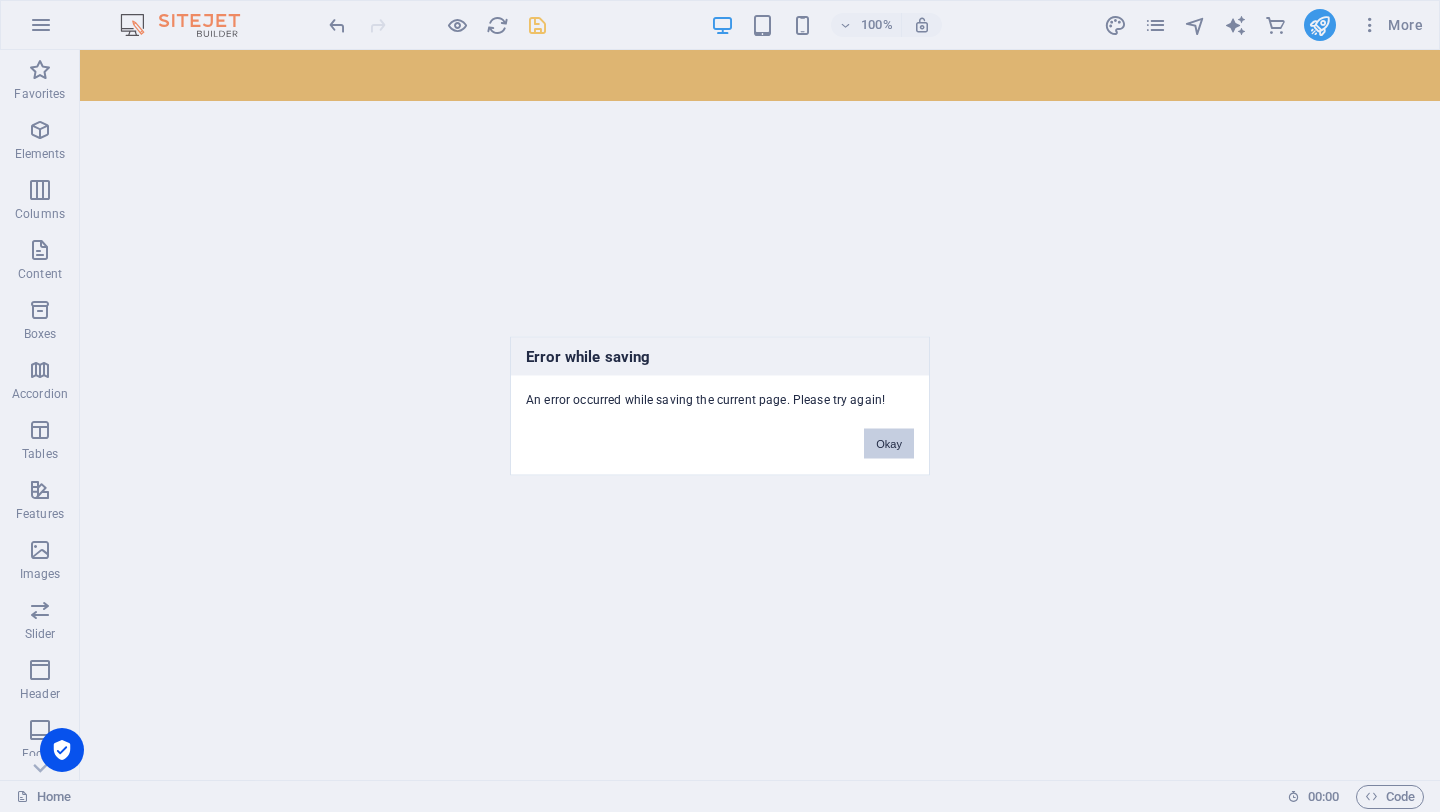 click on "Okay" at bounding box center [889, 444] 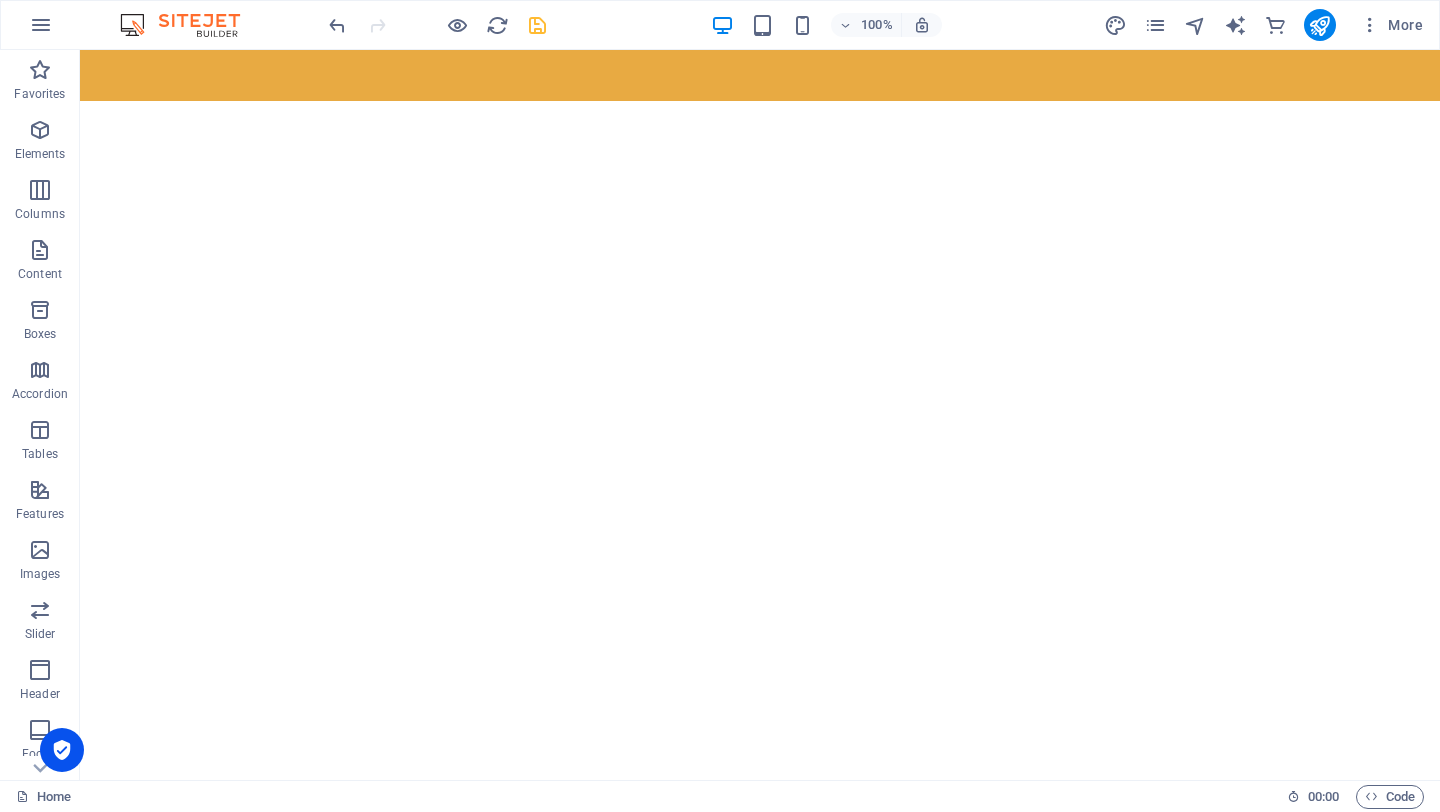 click at bounding box center [437, 25] 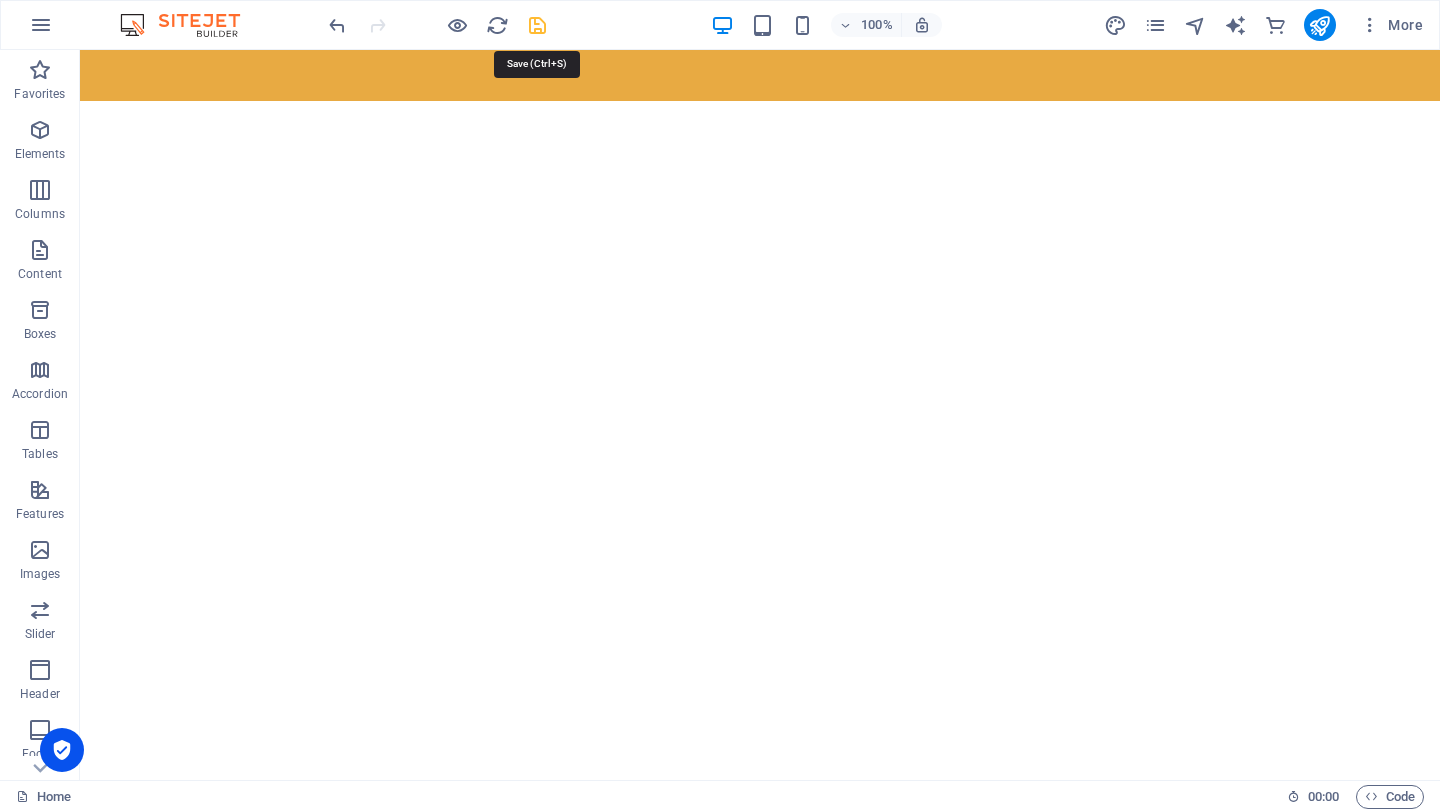 click at bounding box center [537, 25] 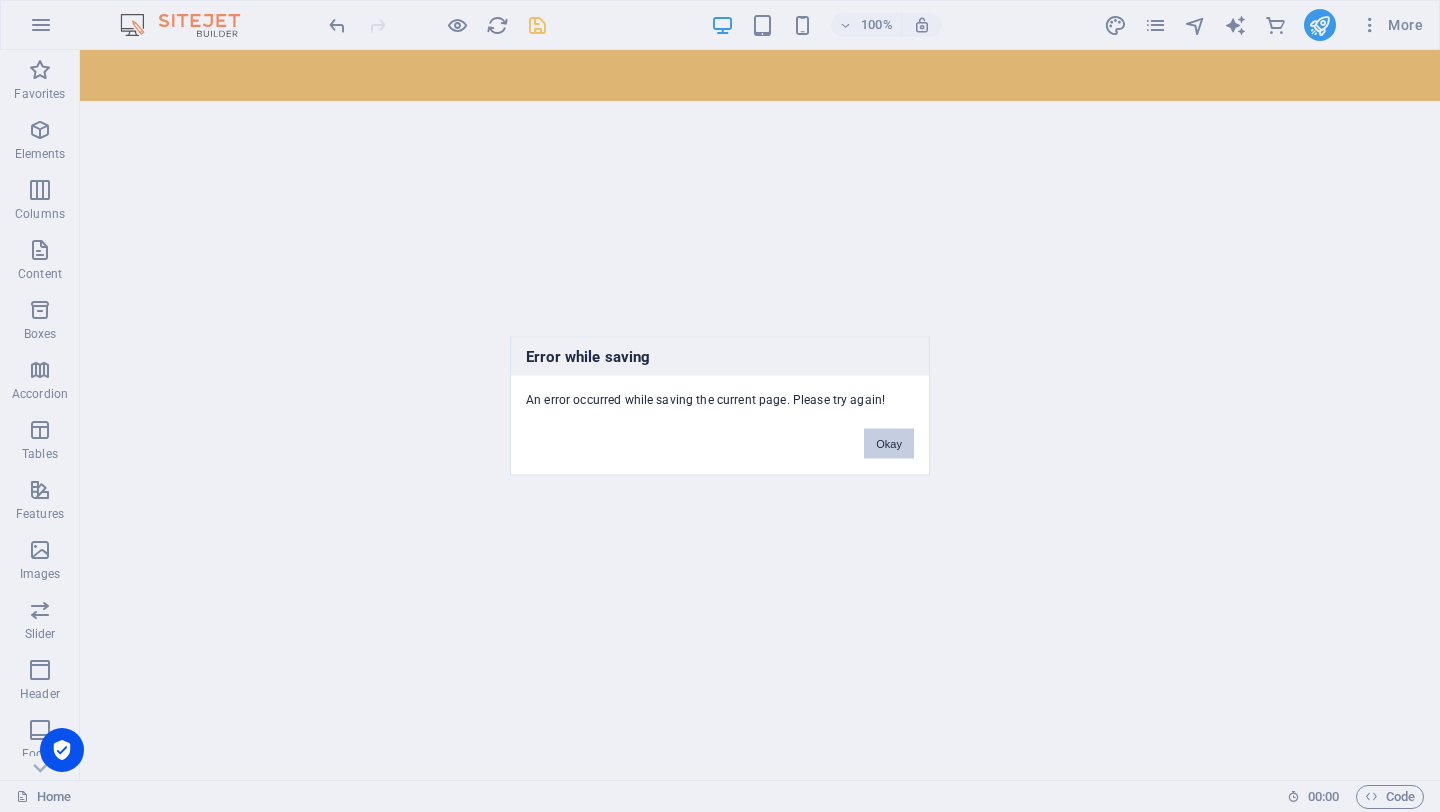 click on "Okay" at bounding box center (889, 444) 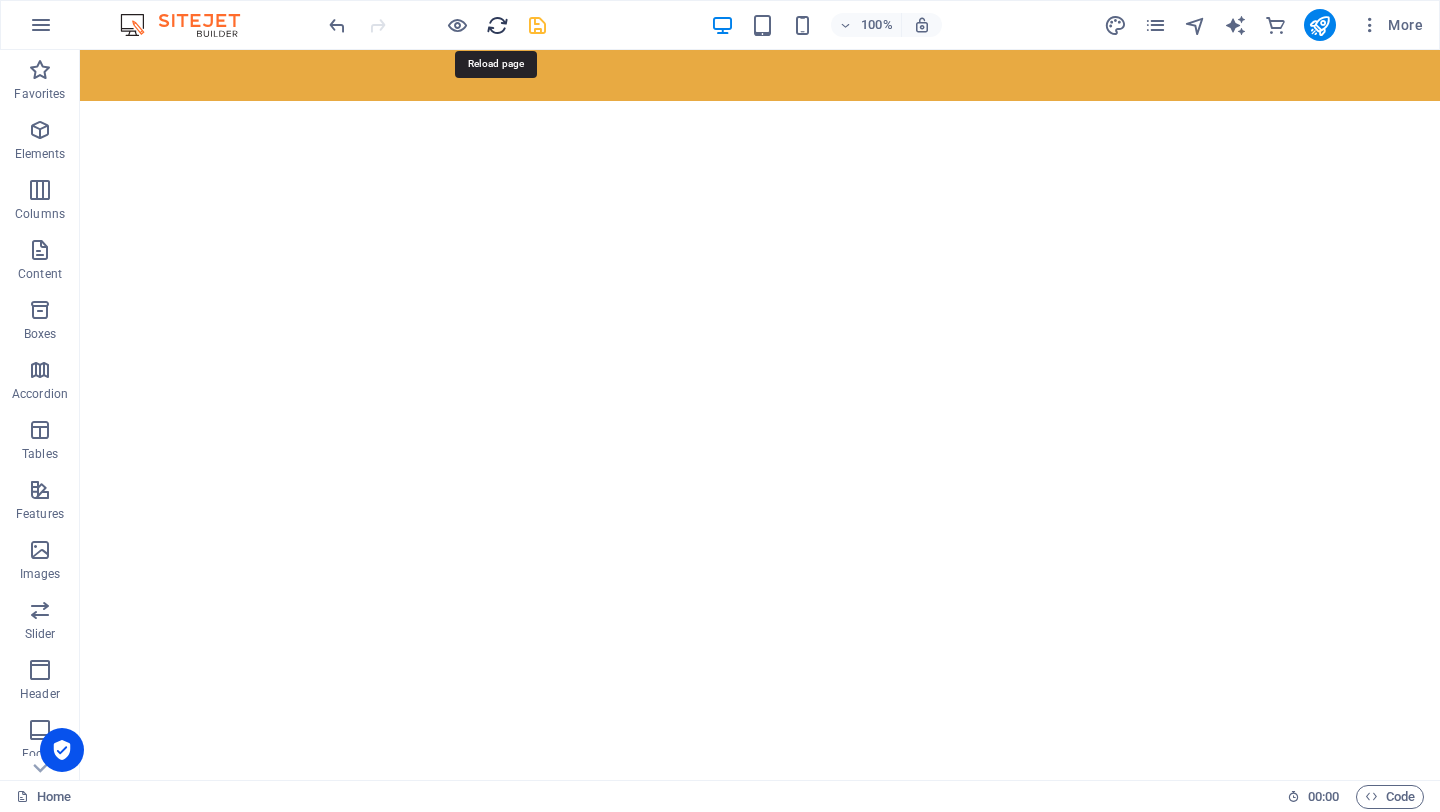 click at bounding box center (497, 25) 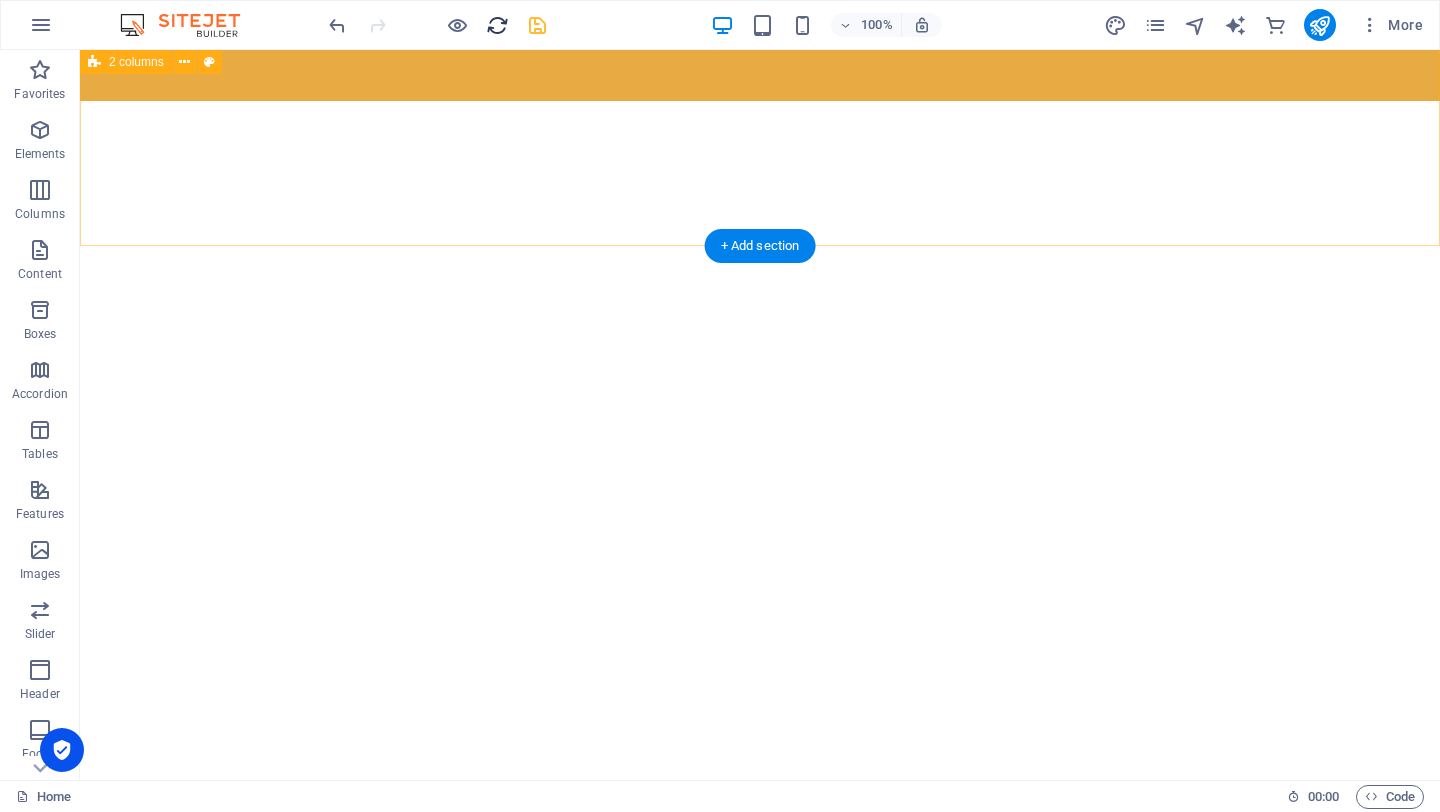 click at bounding box center (497, 25) 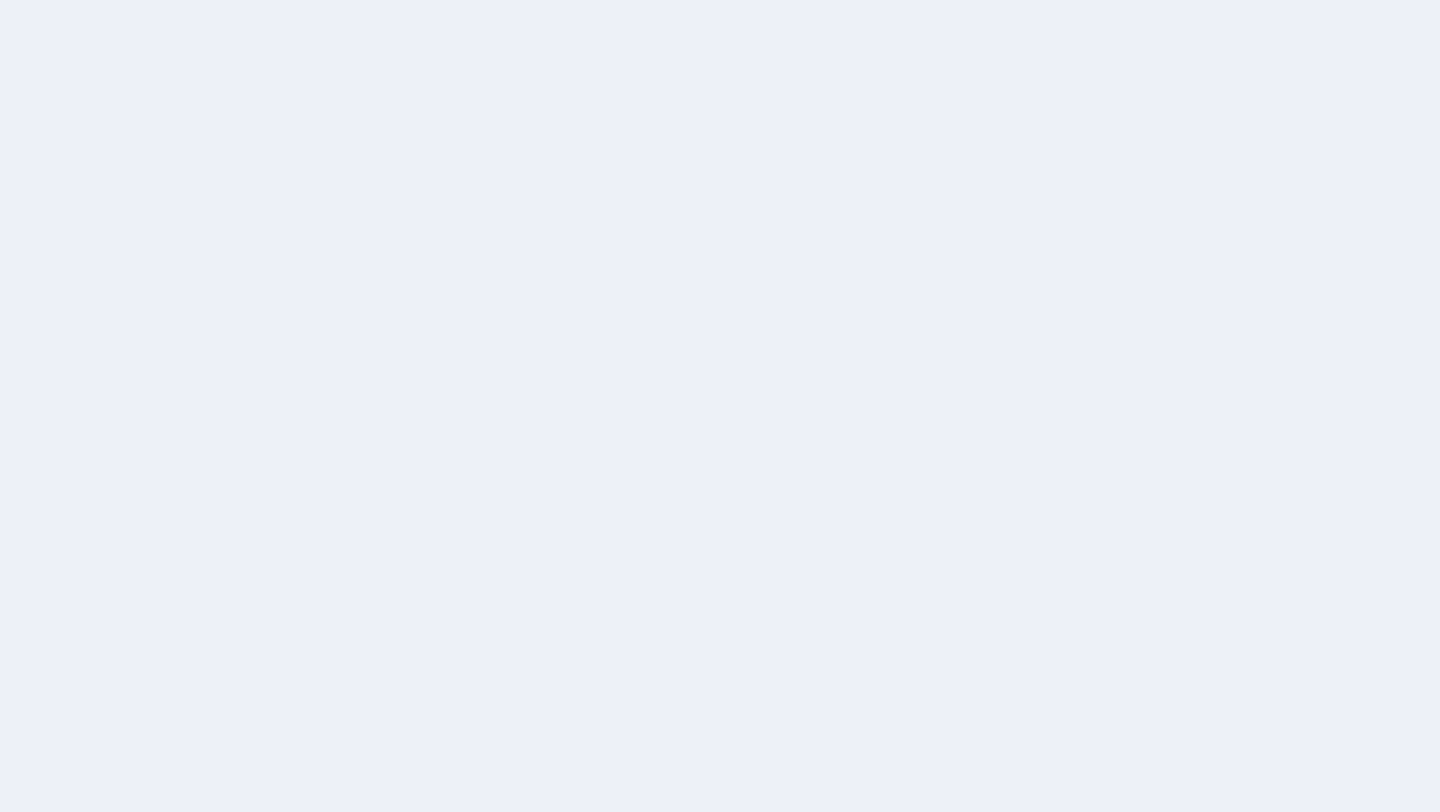 scroll, scrollTop: 0, scrollLeft: 0, axis: both 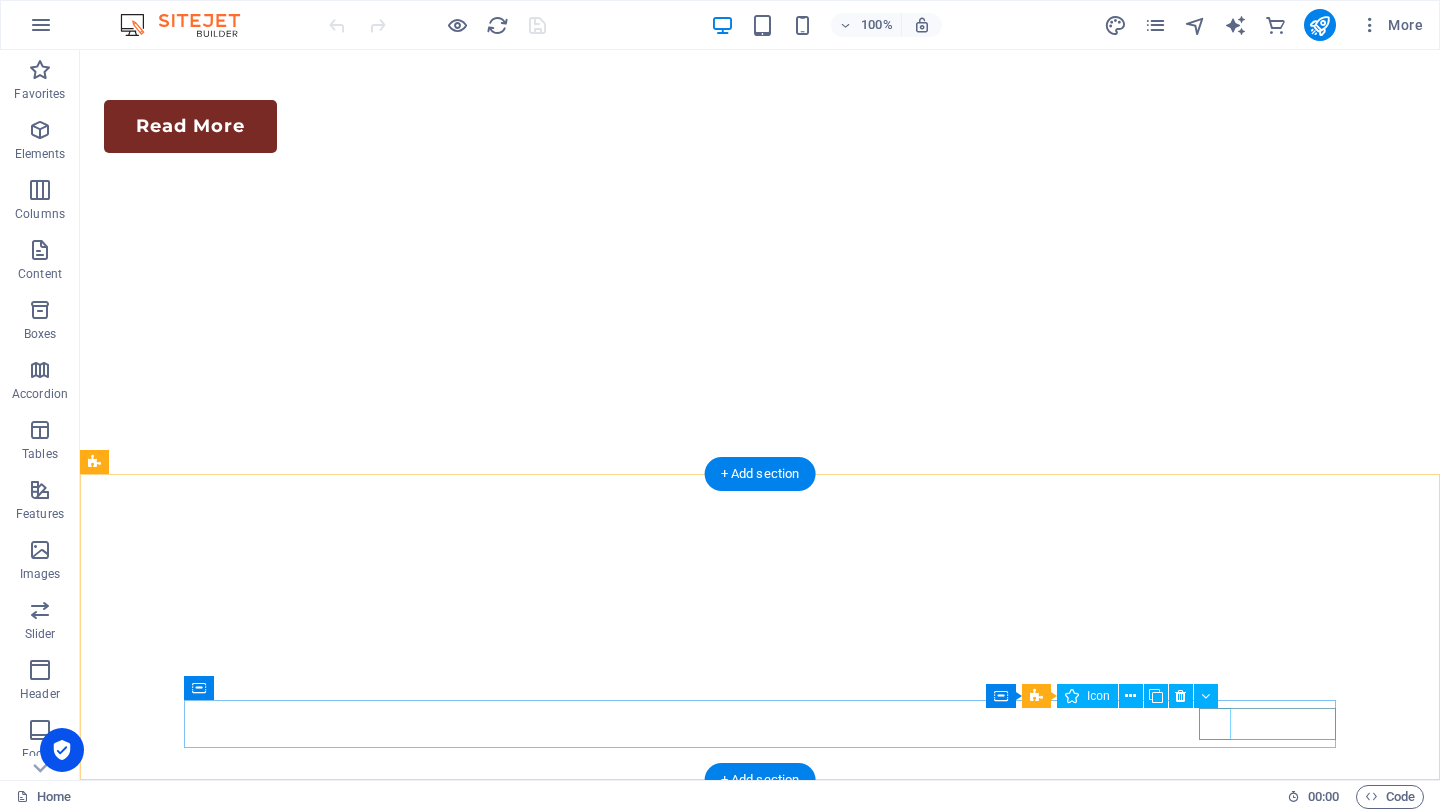 click at bounding box center (753, 5426) 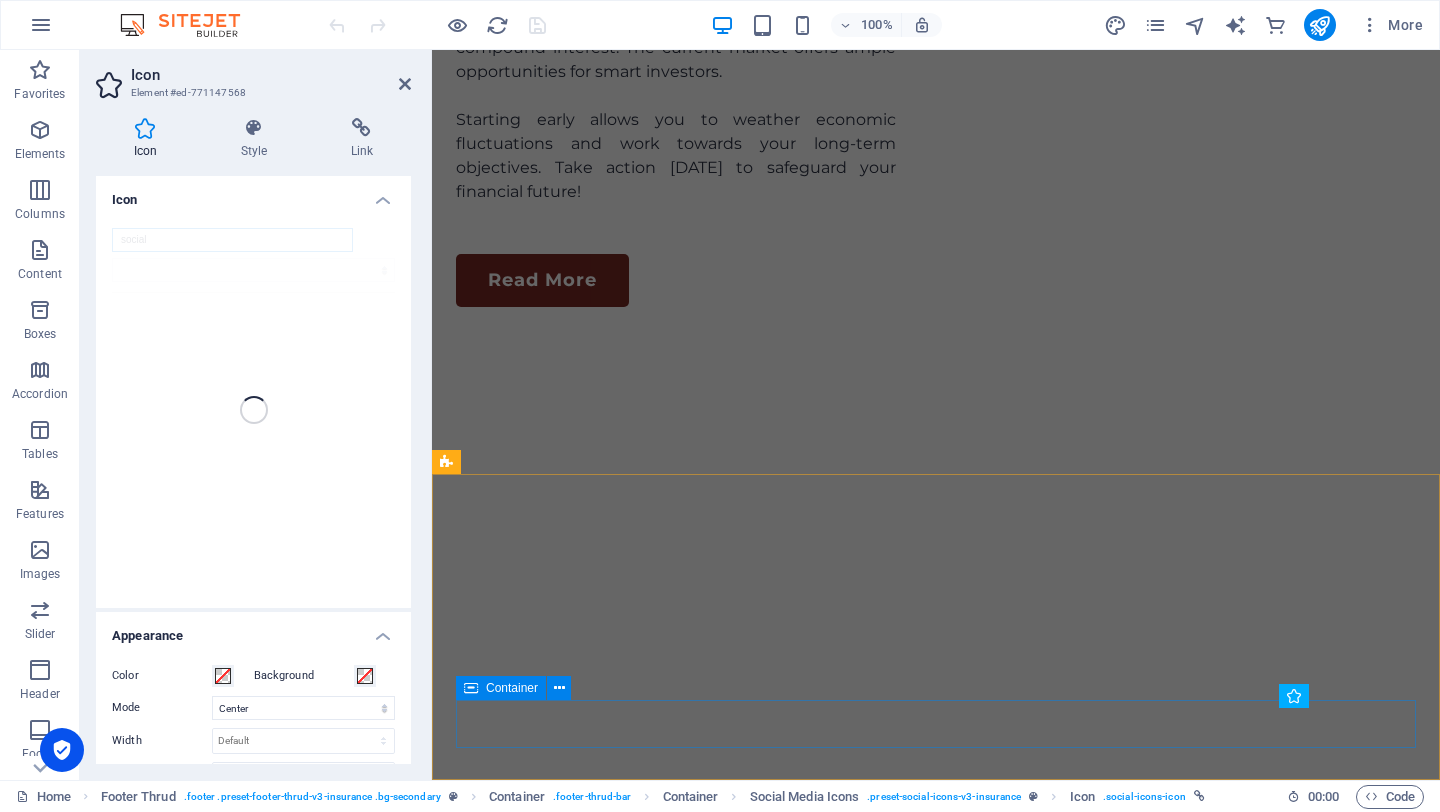 scroll, scrollTop: 6185, scrollLeft: 0, axis: vertical 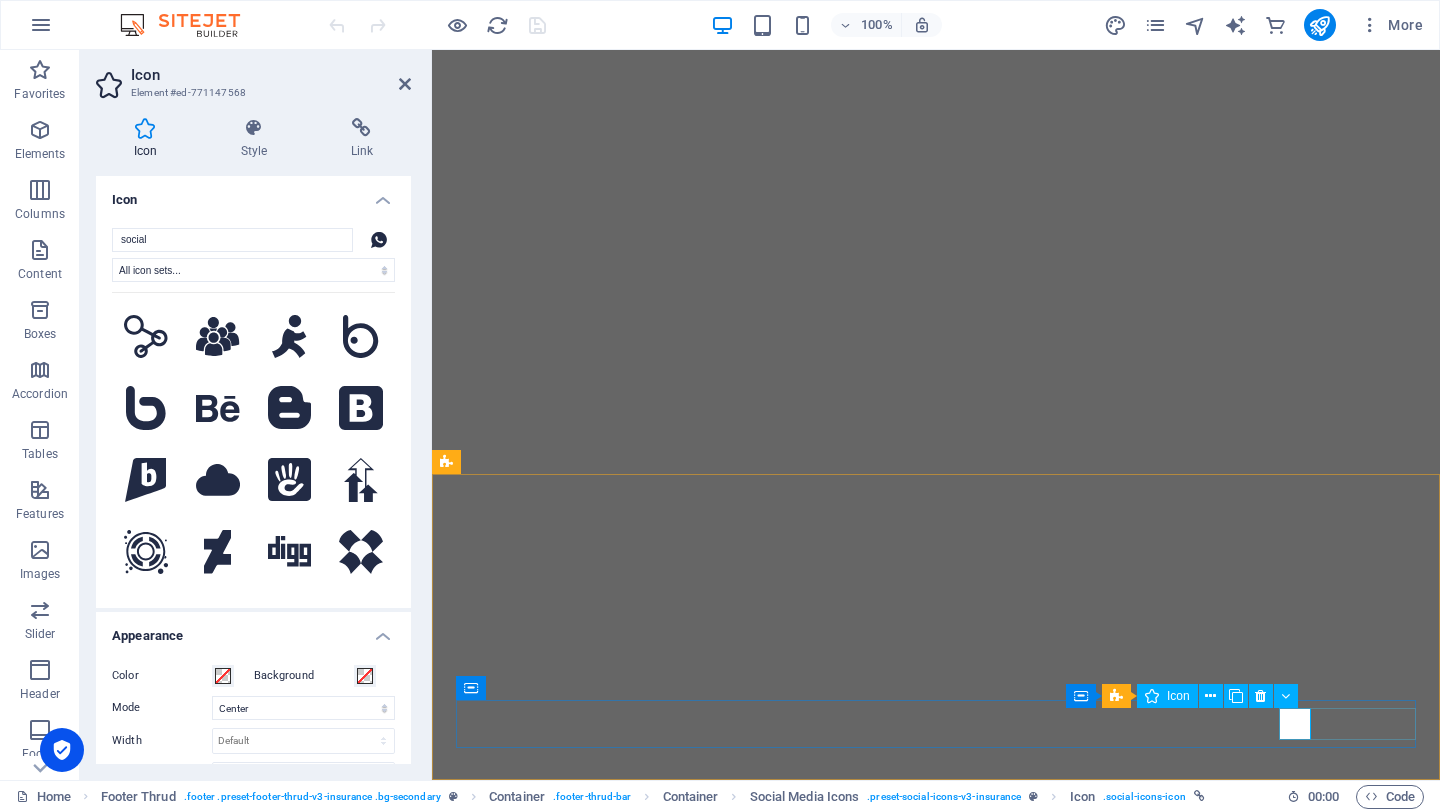 click at bounding box center [929, 5452] 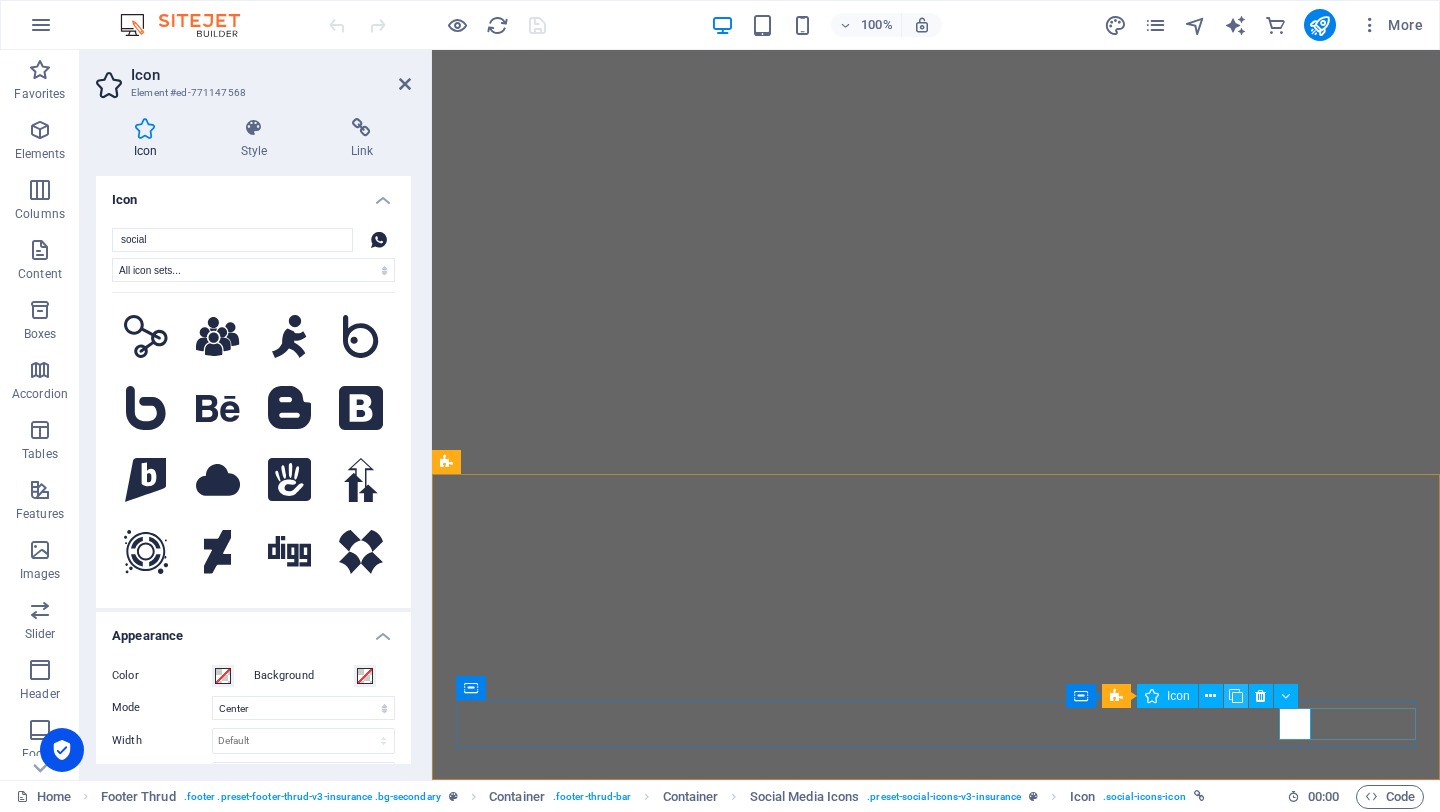click at bounding box center (1236, 696) 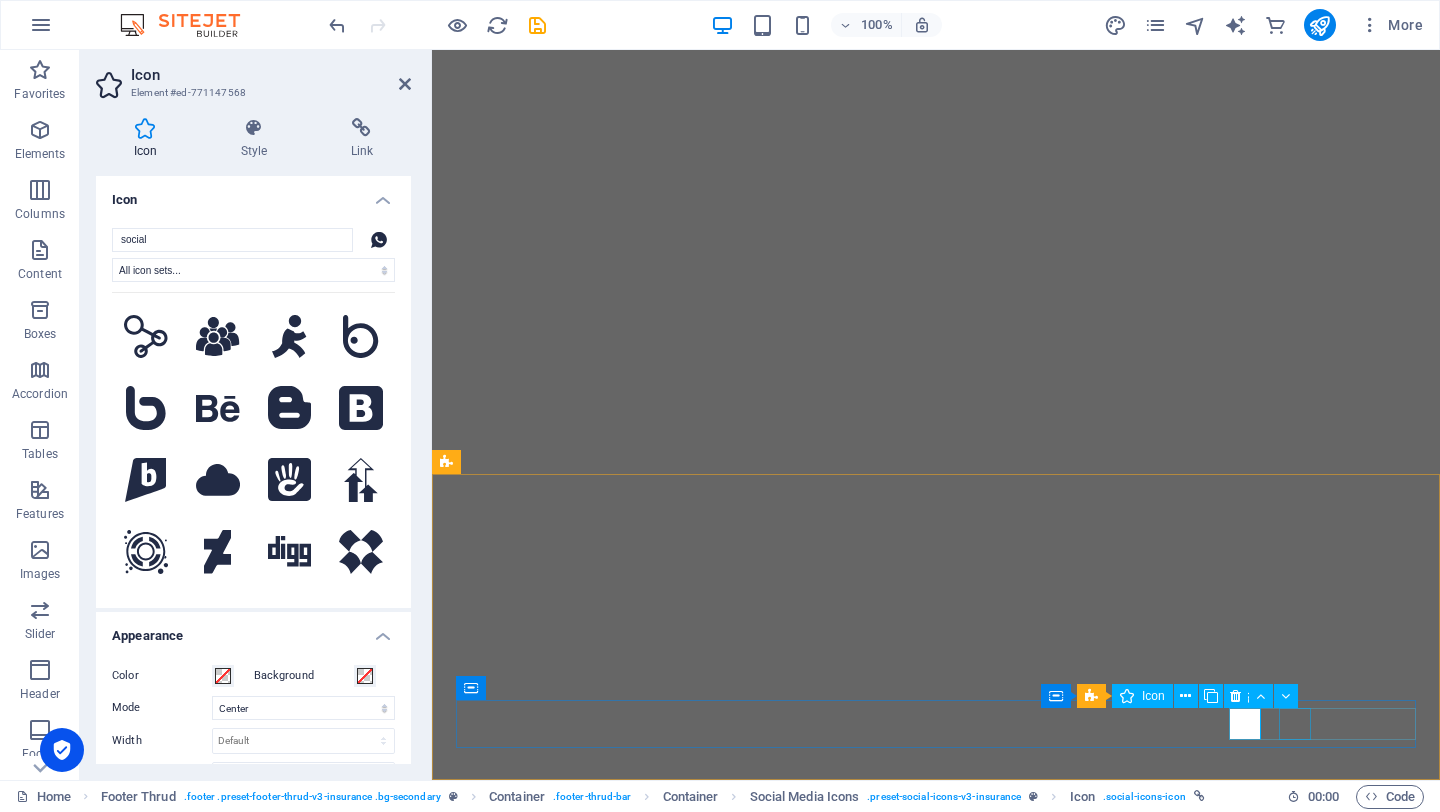 click at bounding box center [929, 5494] 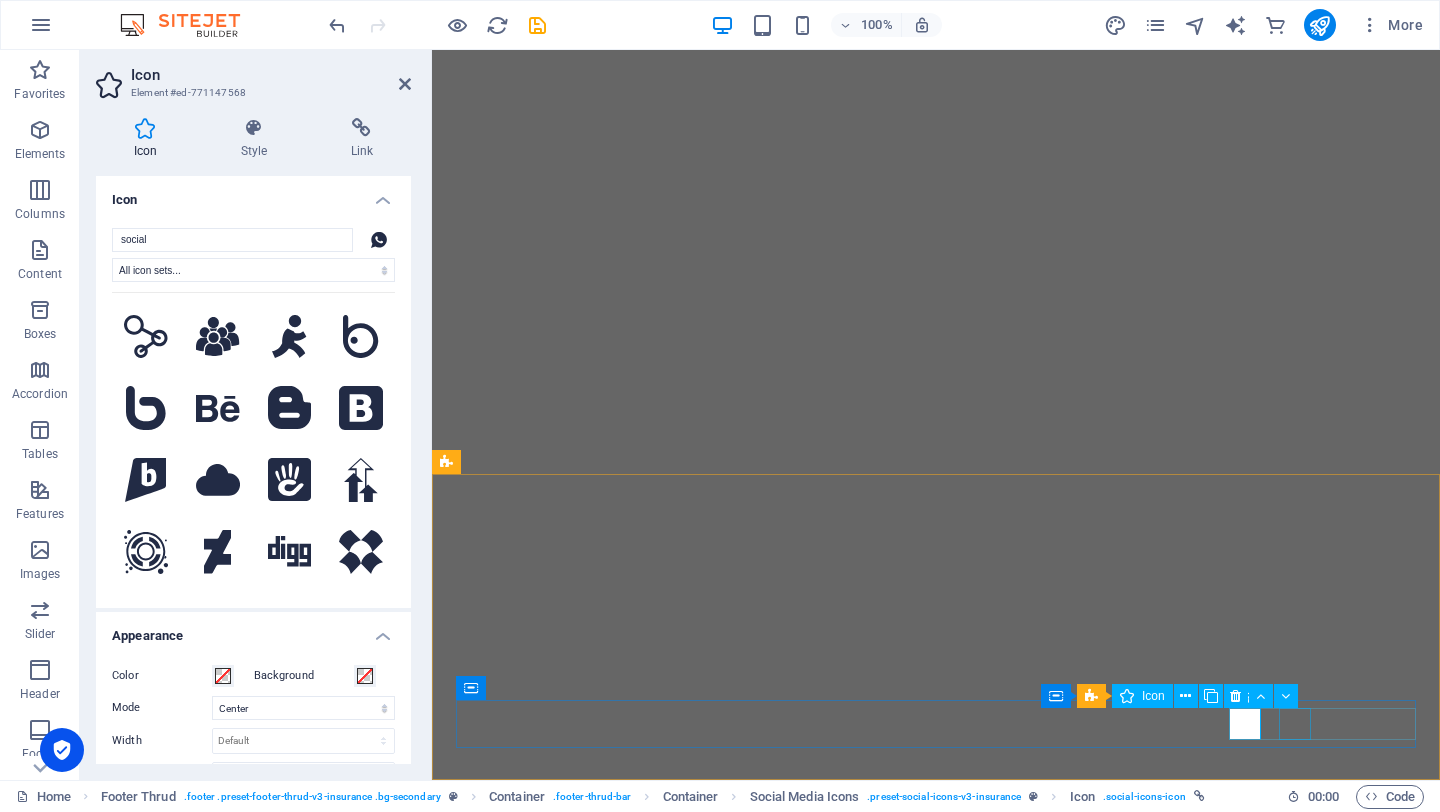 click at bounding box center [929, 5494] 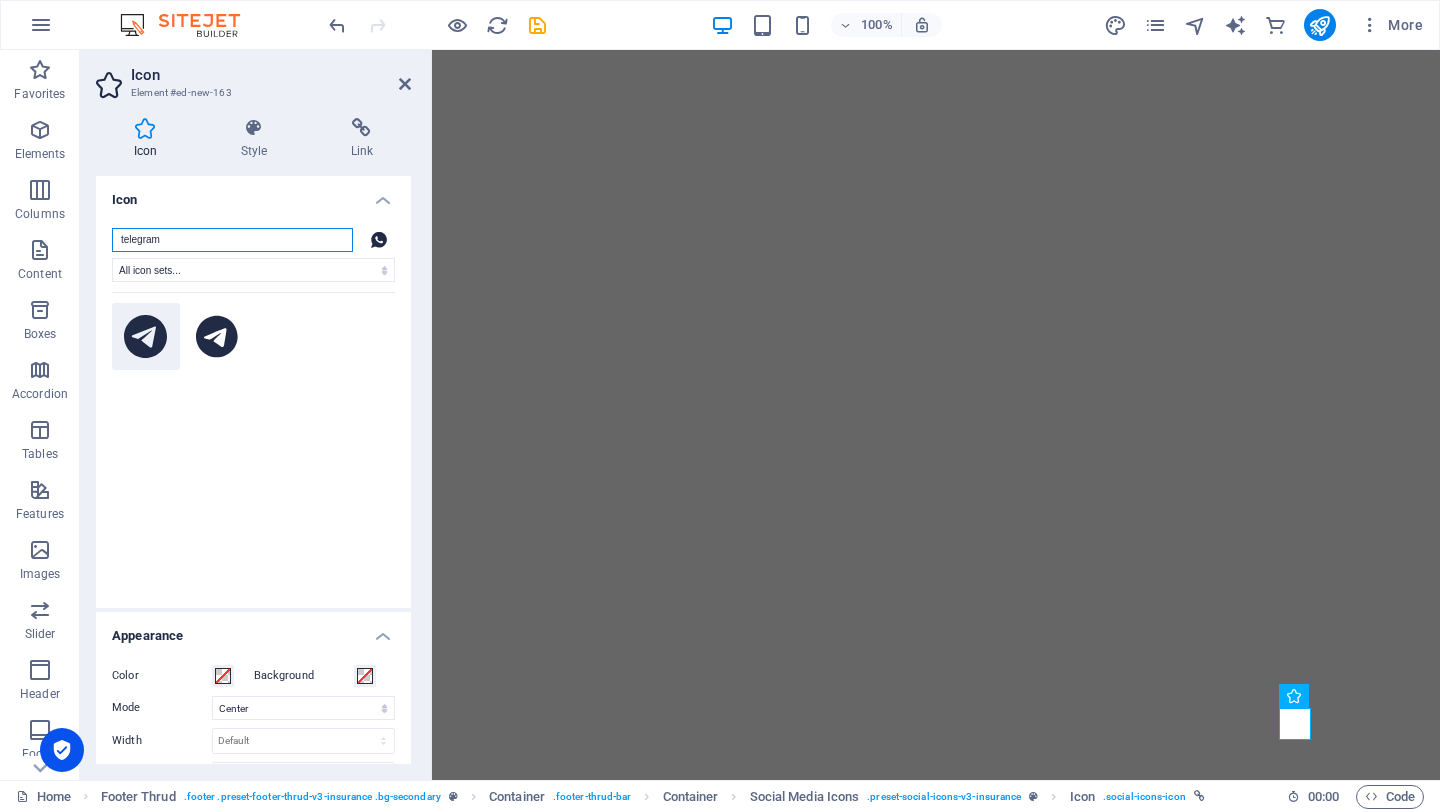 type on "telegram" 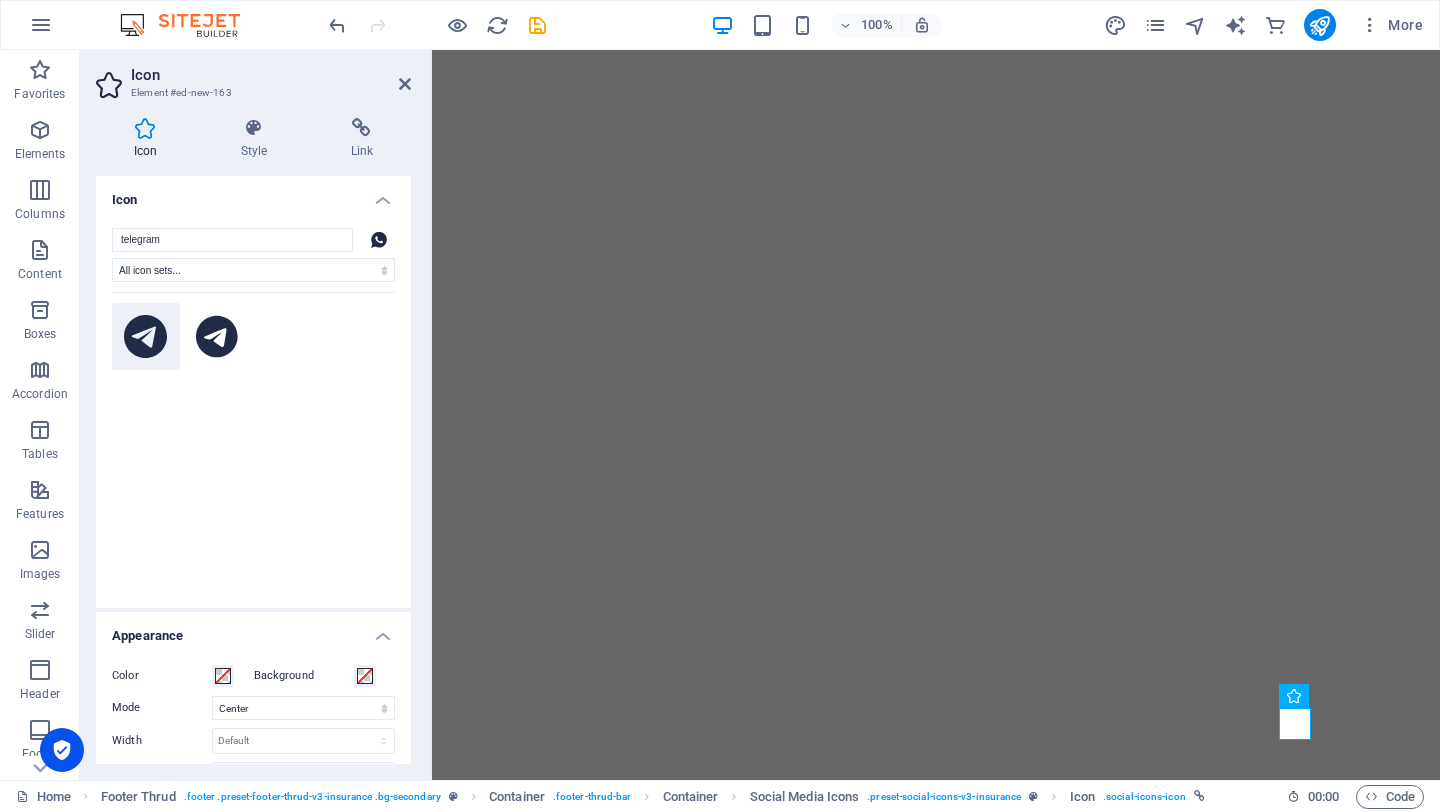 click 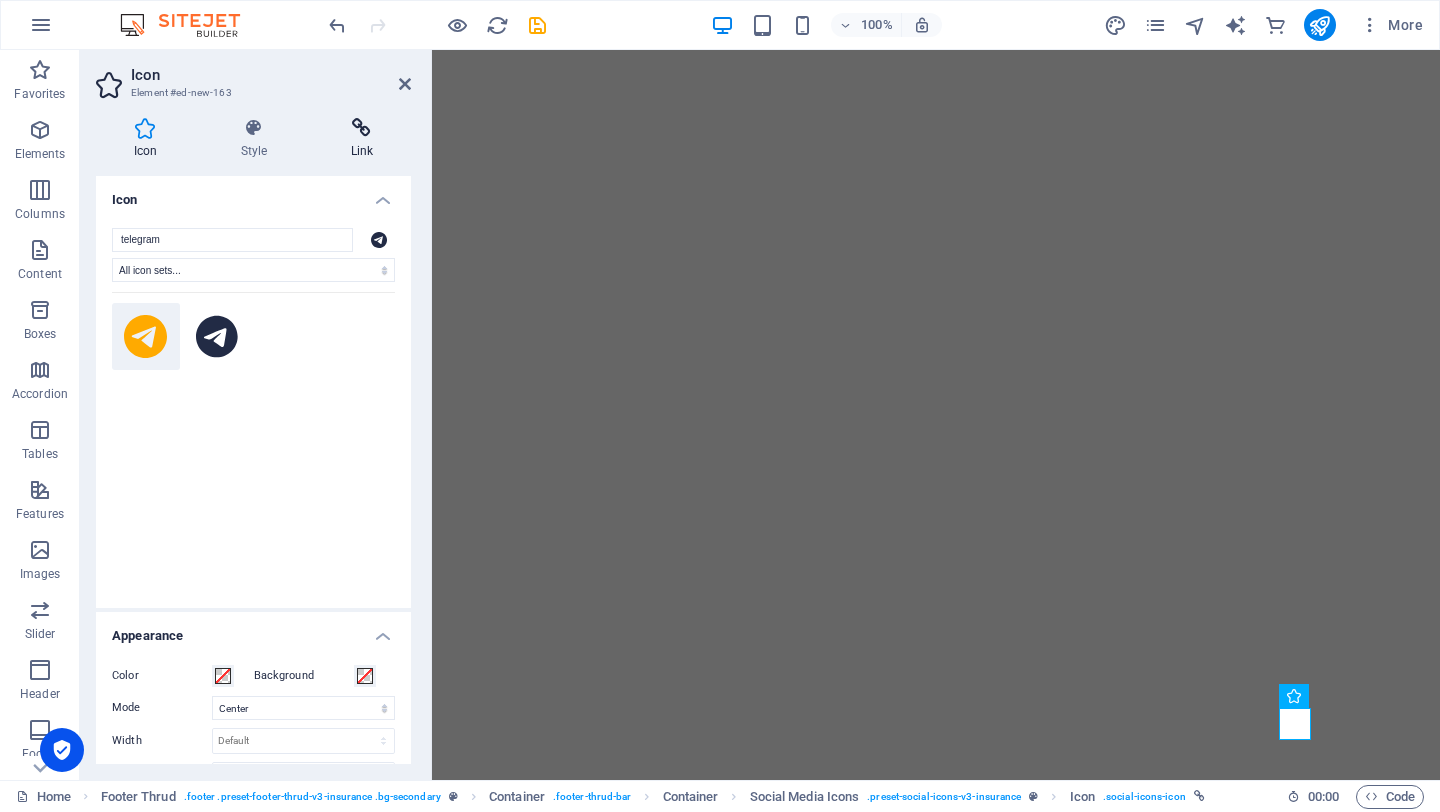 click at bounding box center (362, 128) 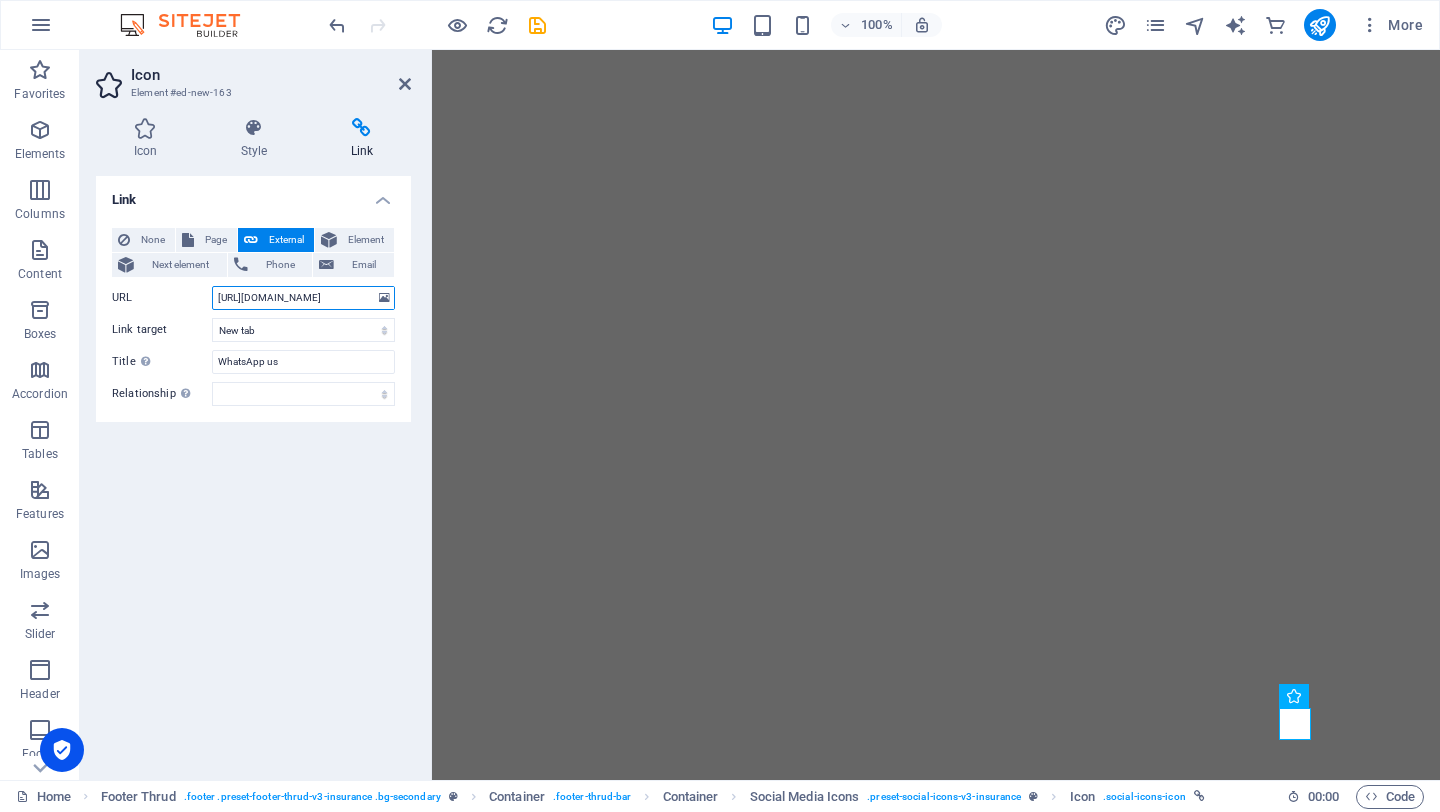 click on "[URL][DOMAIN_NAME]" at bounding box center (303, 298) 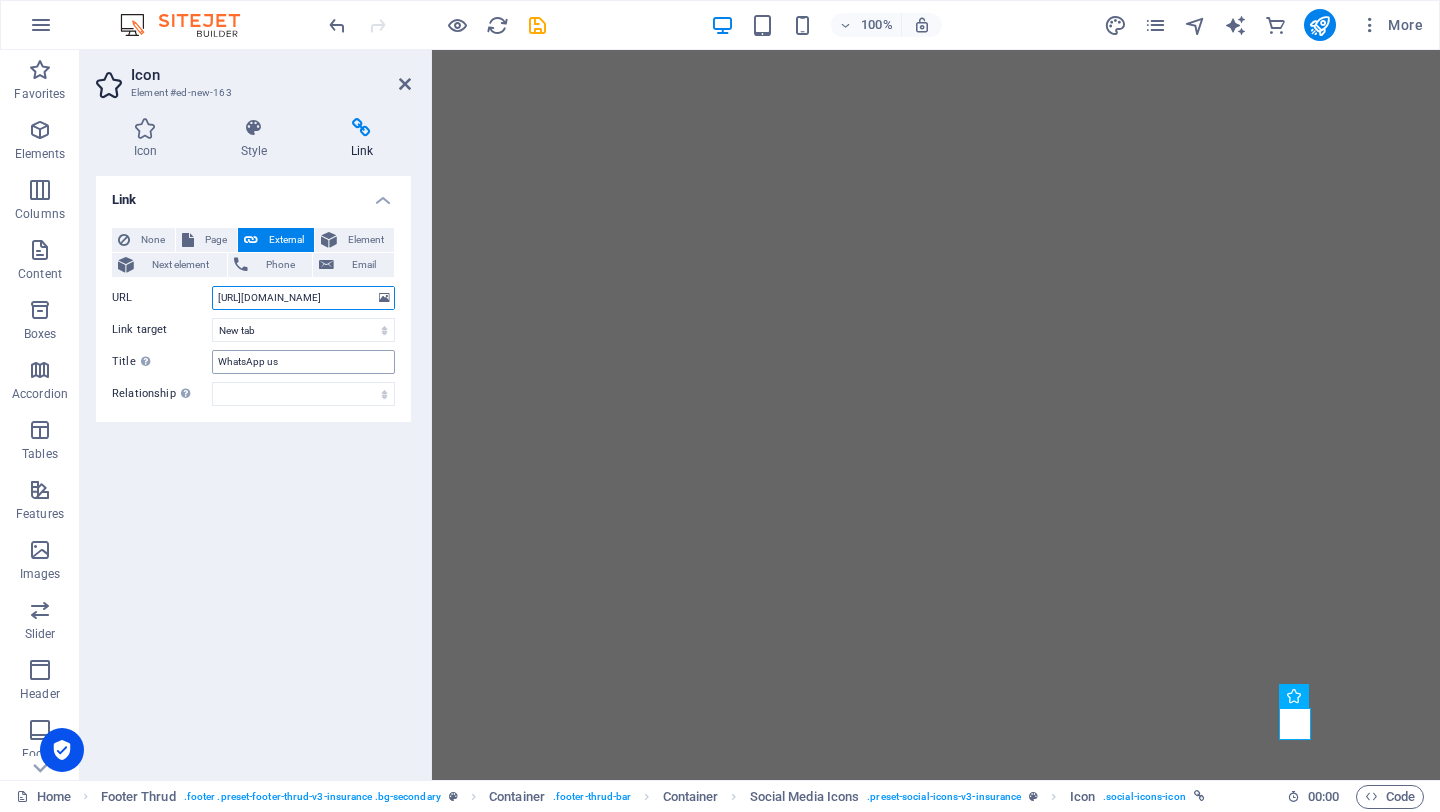 type on "[URL][DOMAIN_NAME]" 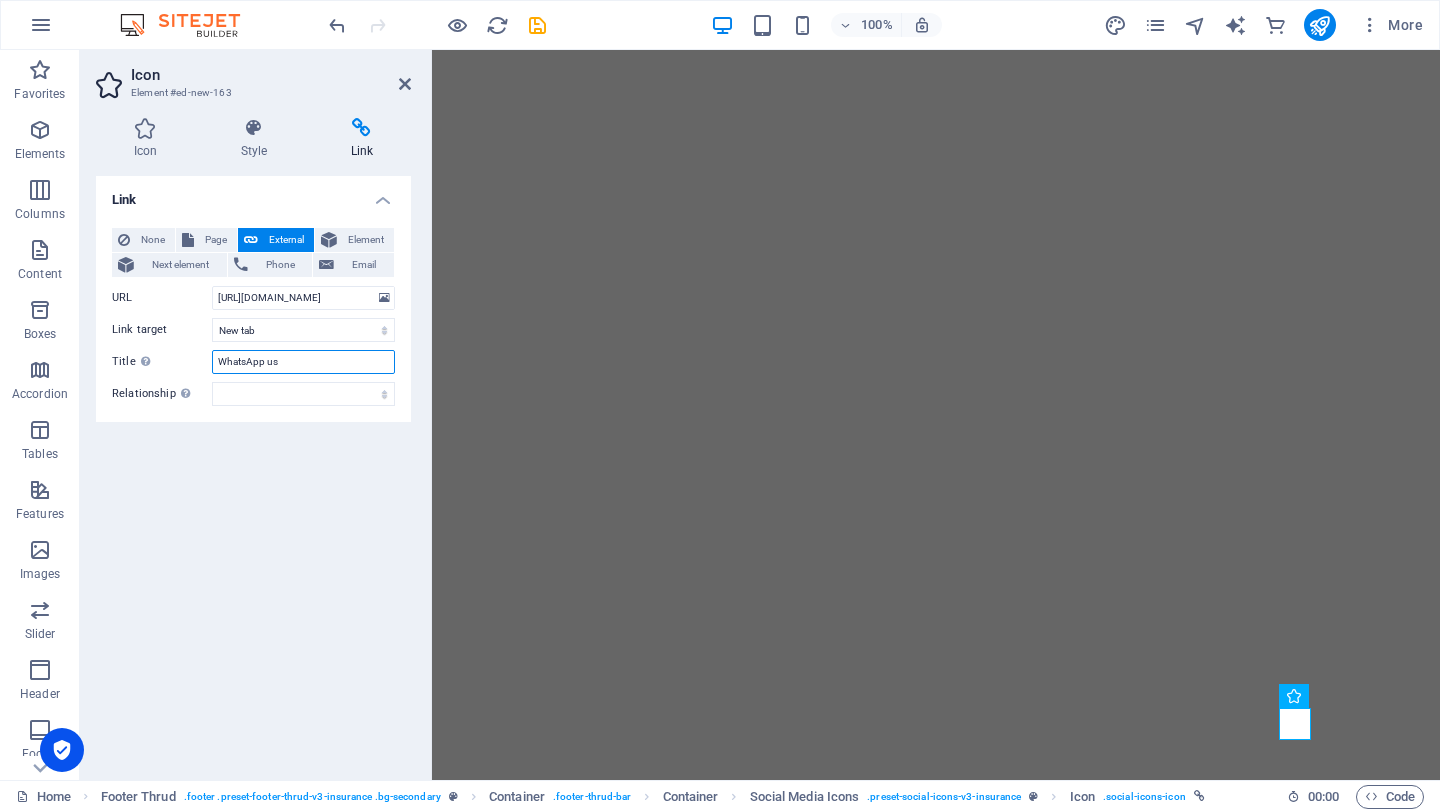 click on "WhatsApp us" at bounding box center [303, 362] 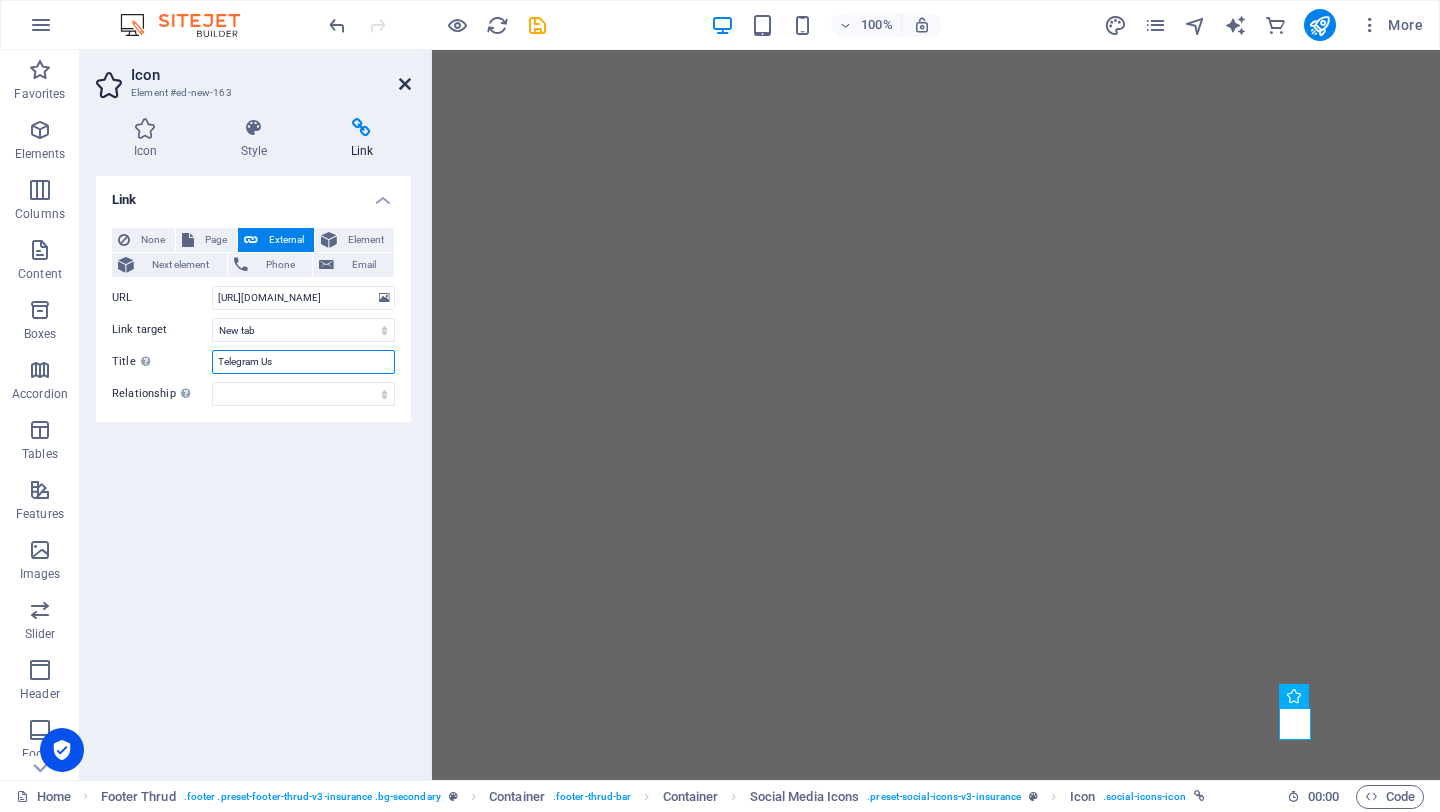 type on "Telegram Us" 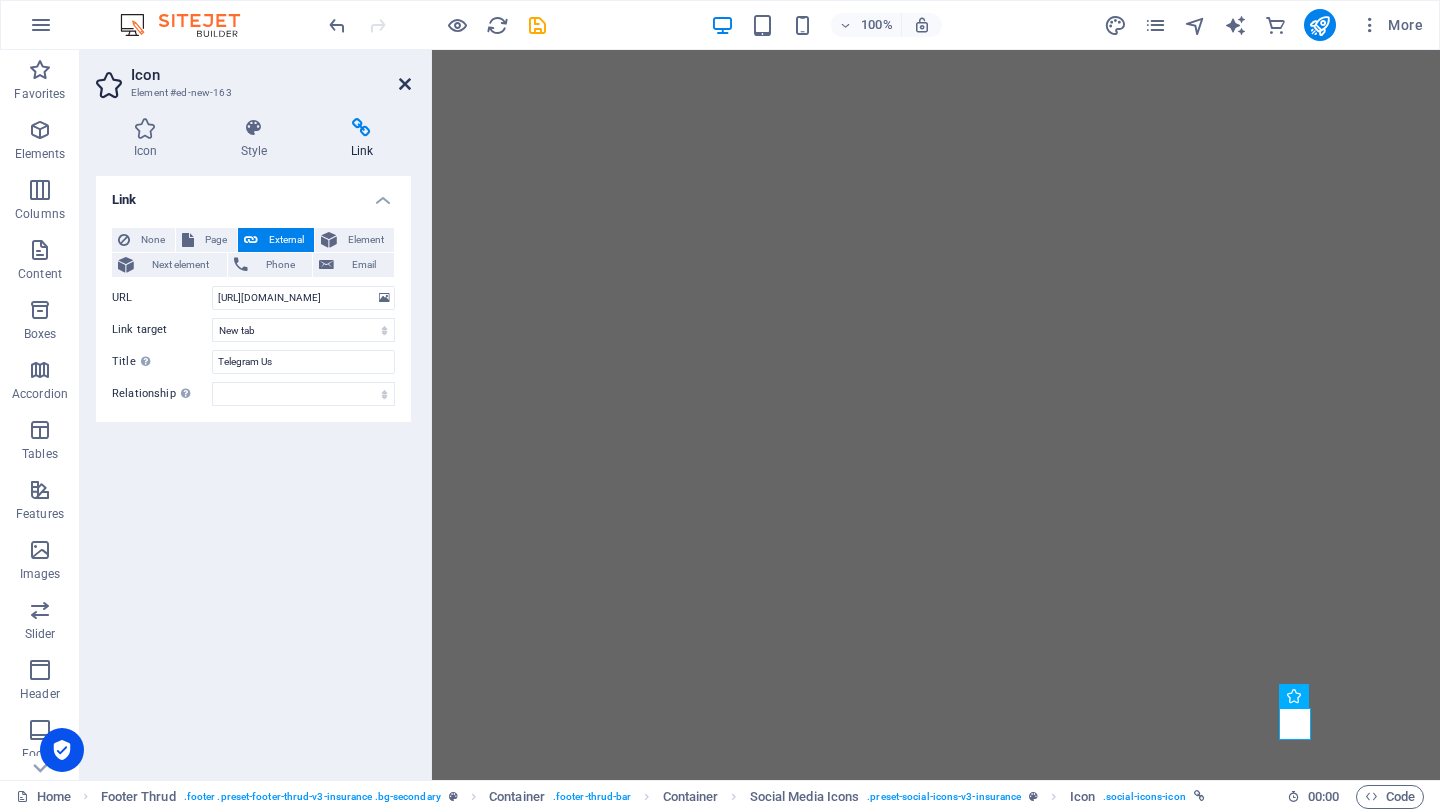 click at bounding box center (405, 84) 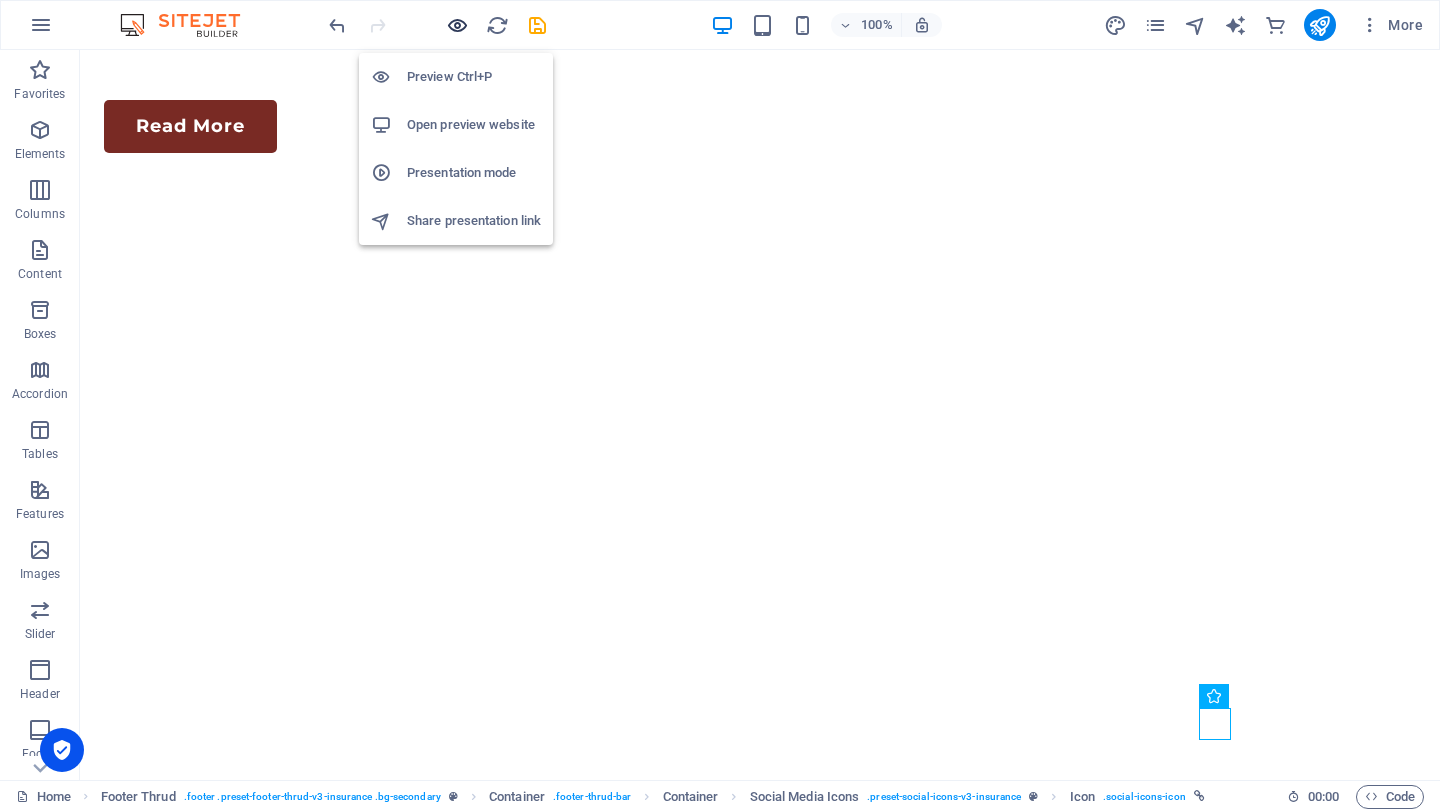 click at bounding box center [457, 25] 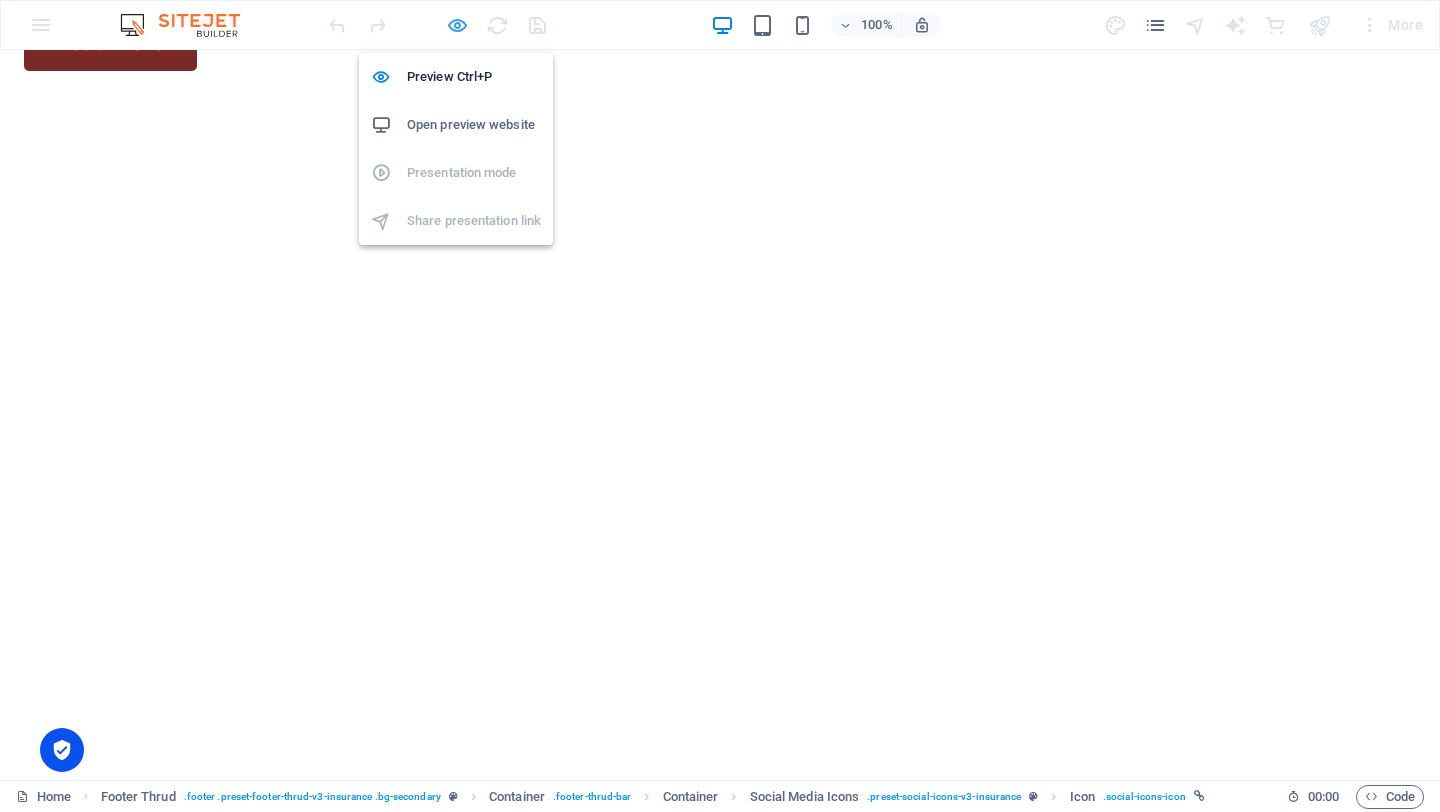 click at bounding box center (457, 25) 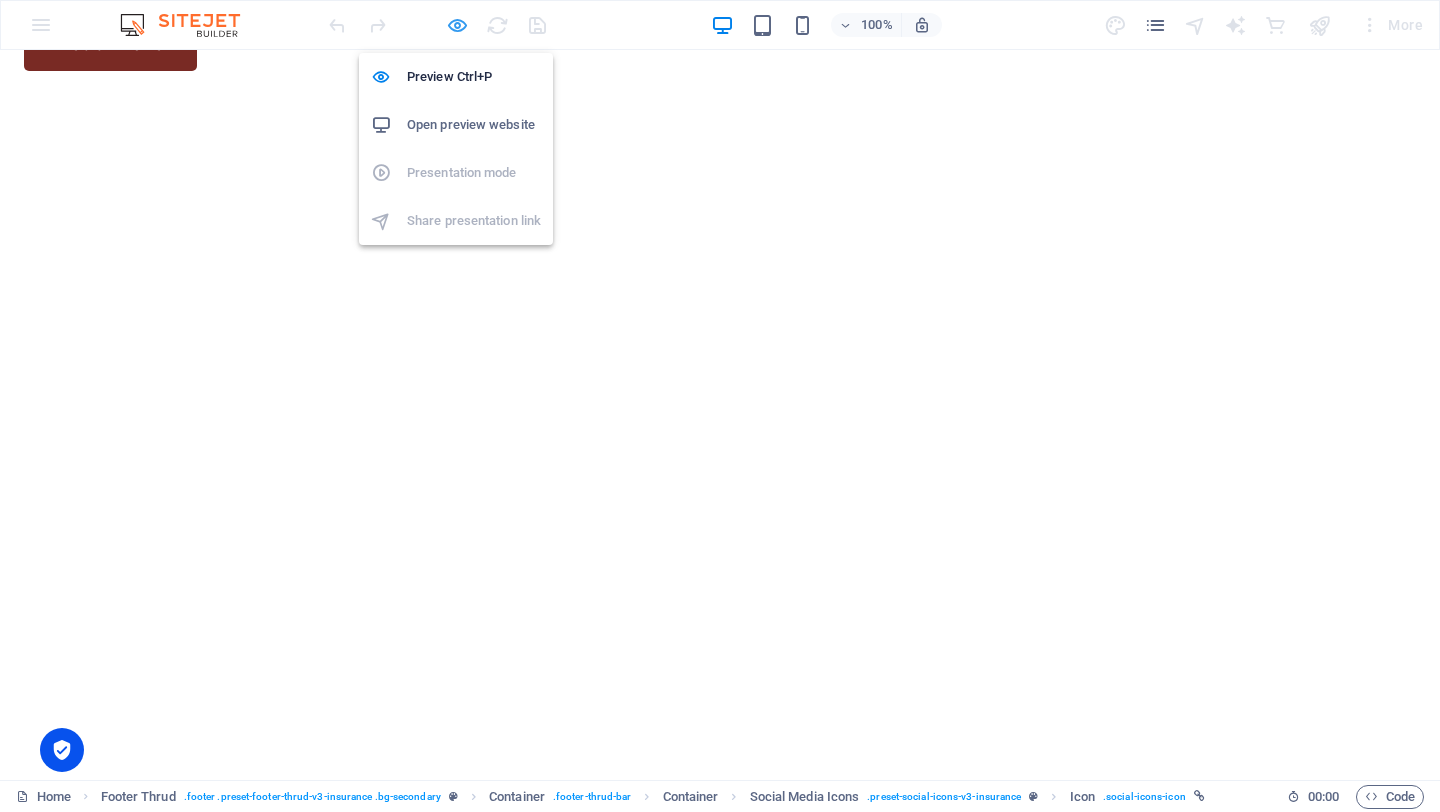scroll, scrollTop: 5885, scrollLeft: 0, axis: vertical 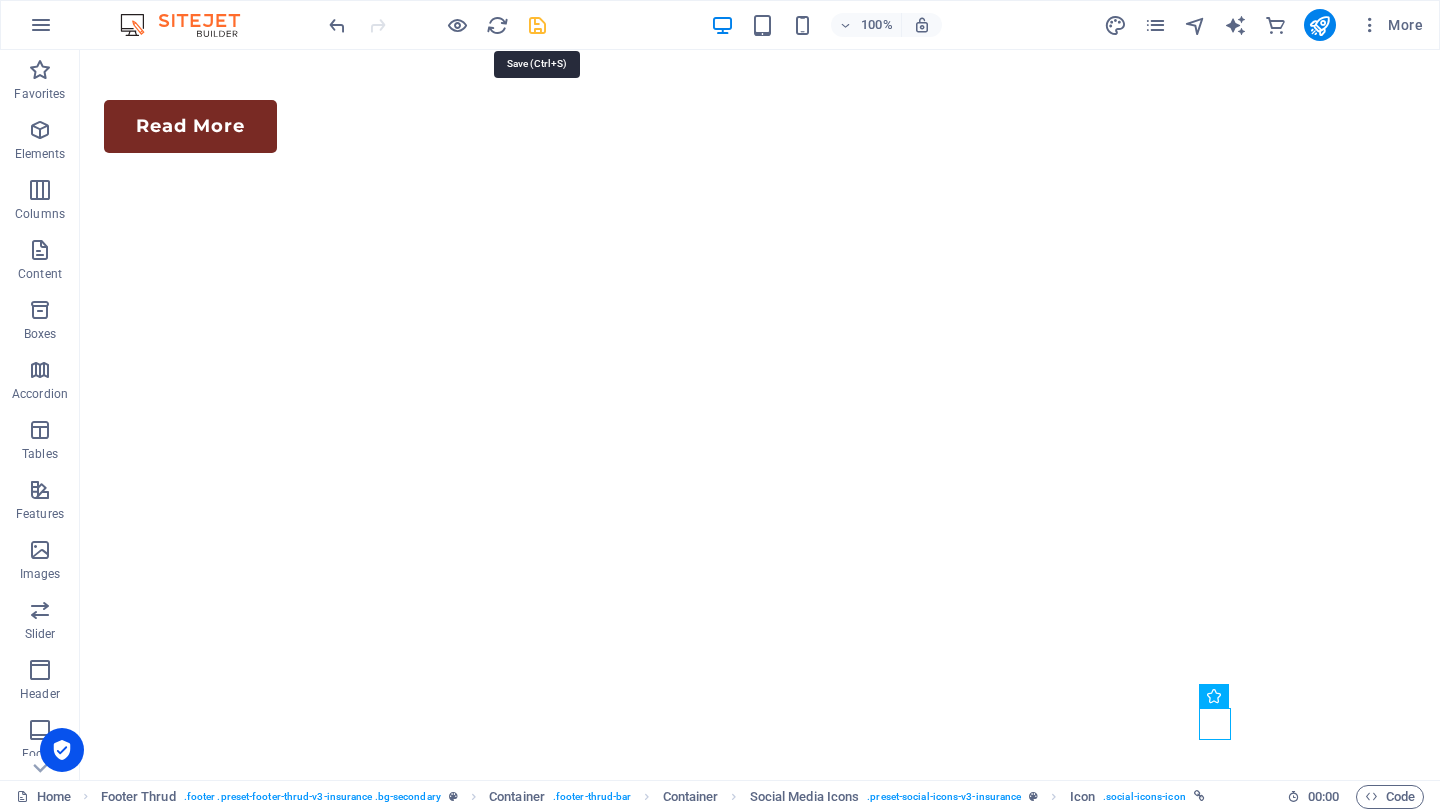 click at bounding box center (537, 25) 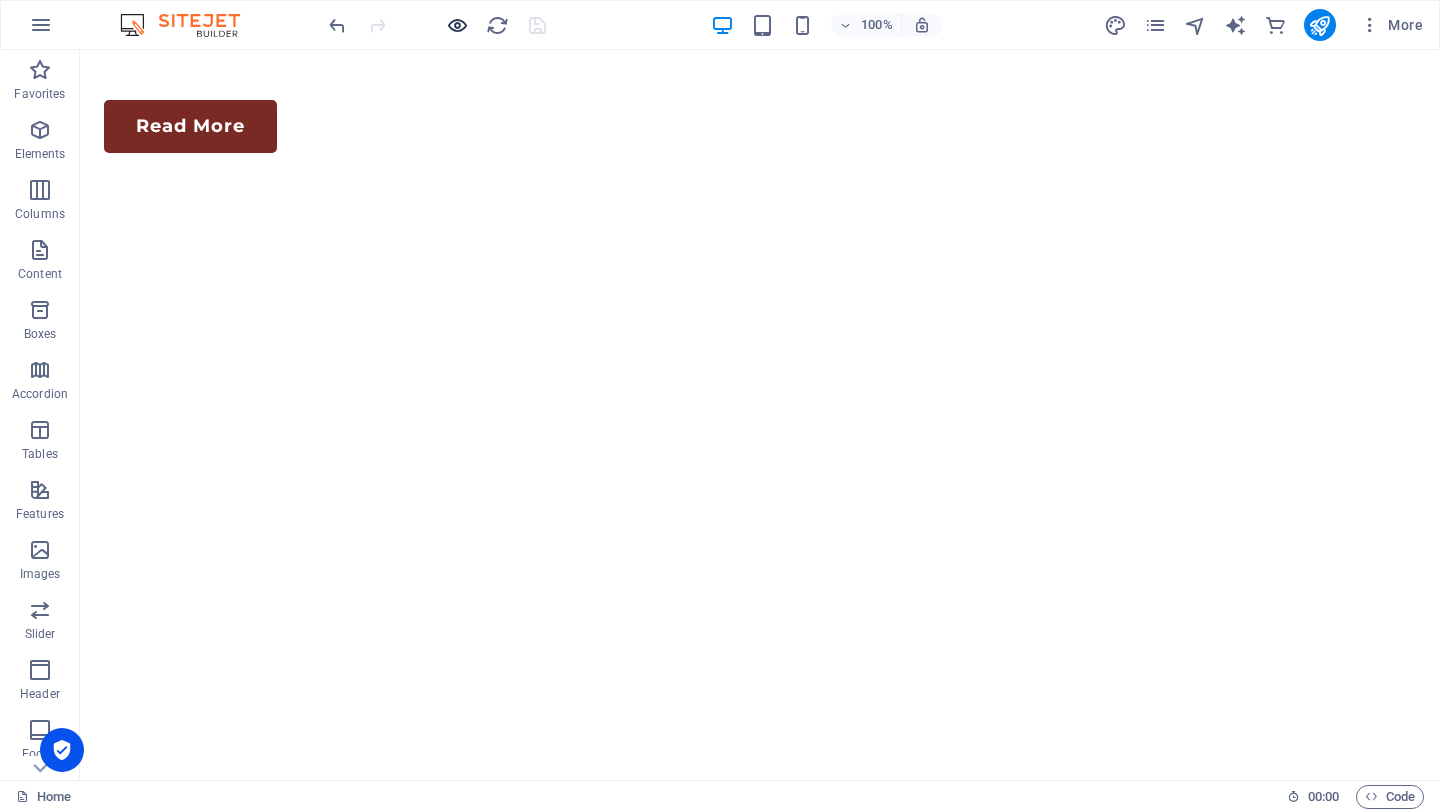click at bounding box center (457, 25) 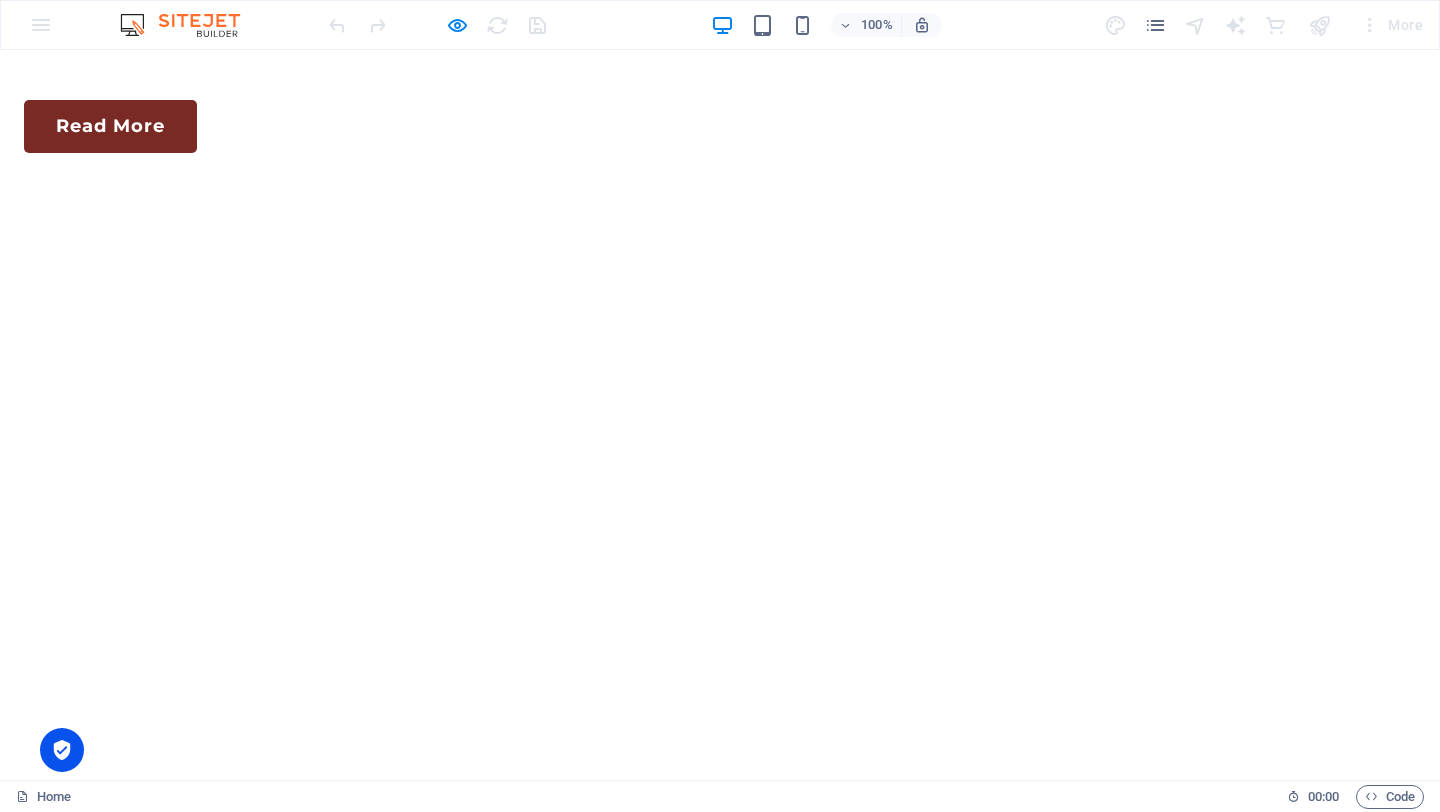 scroll, scrollTop: 5967, scrollLeft: 0, axis: vertical 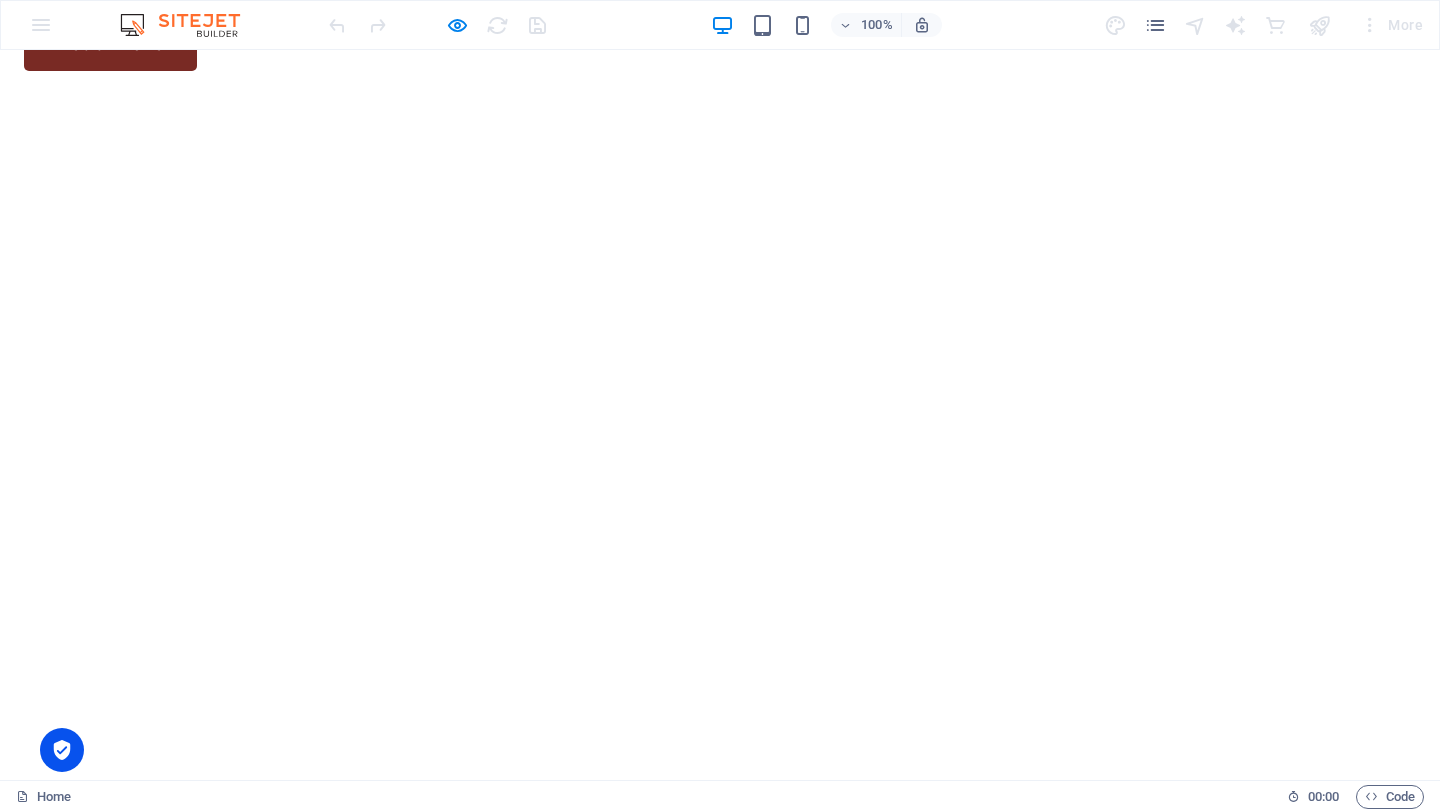 click 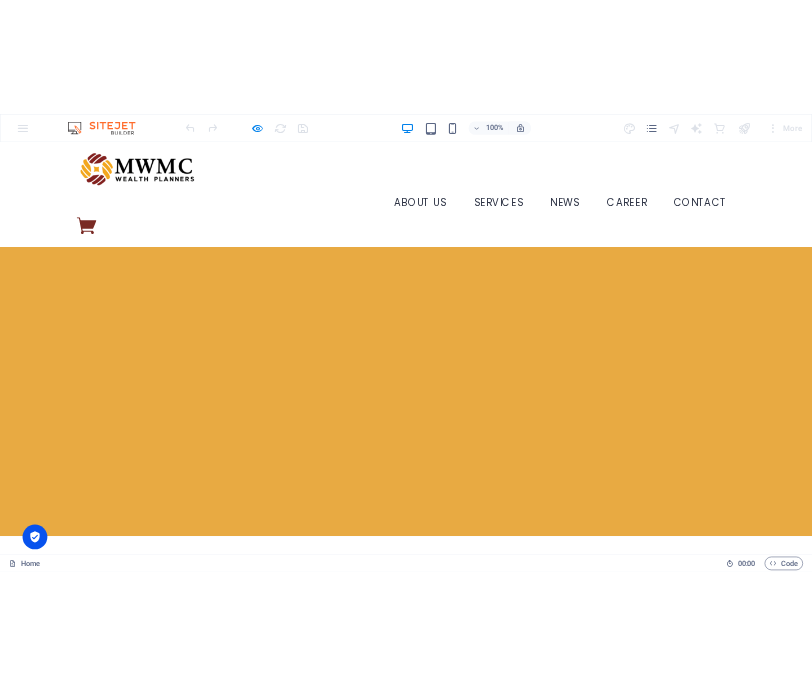 scroll, scrollTop: 0, scrollLeft: 0, axis: both 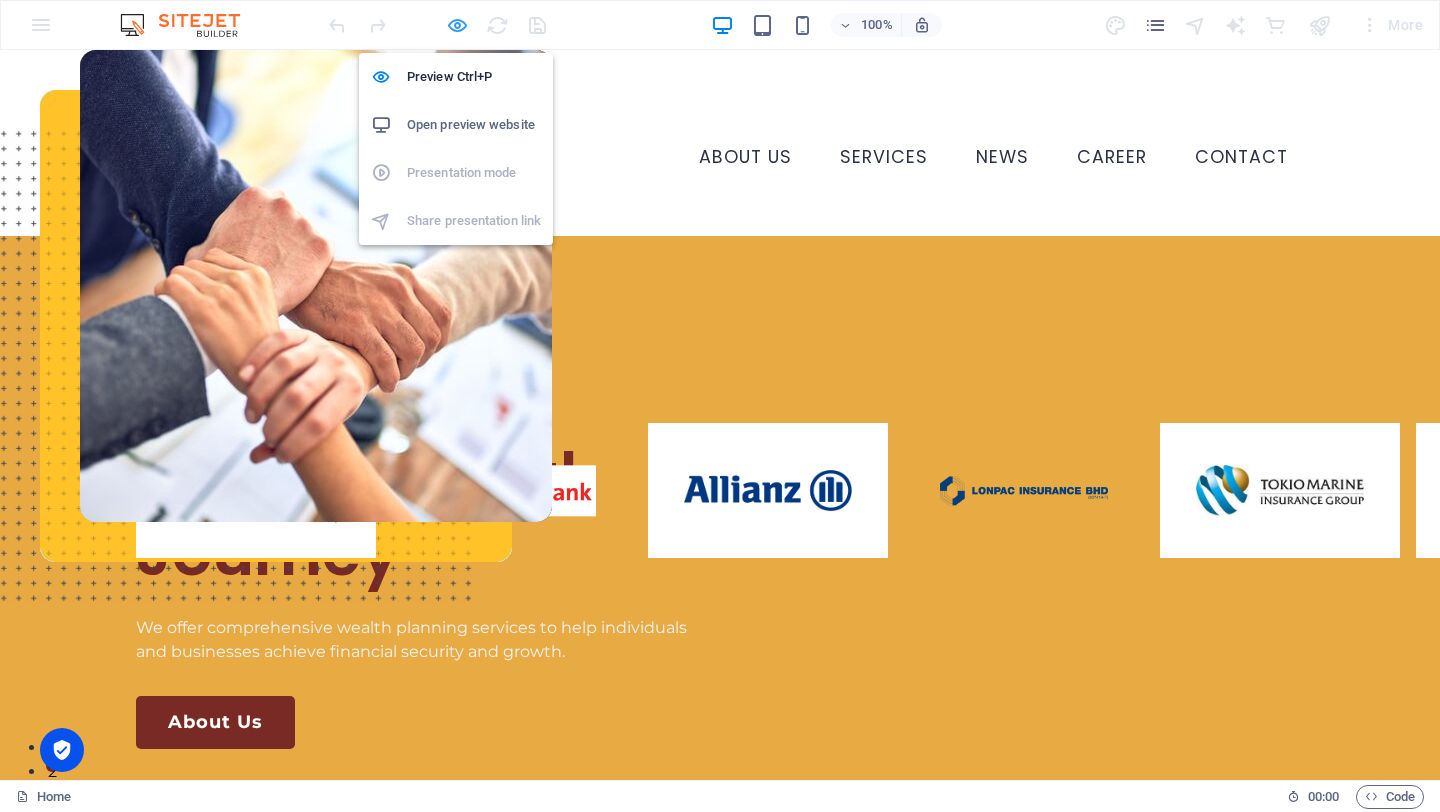 click at bounding box center [457, 25] 